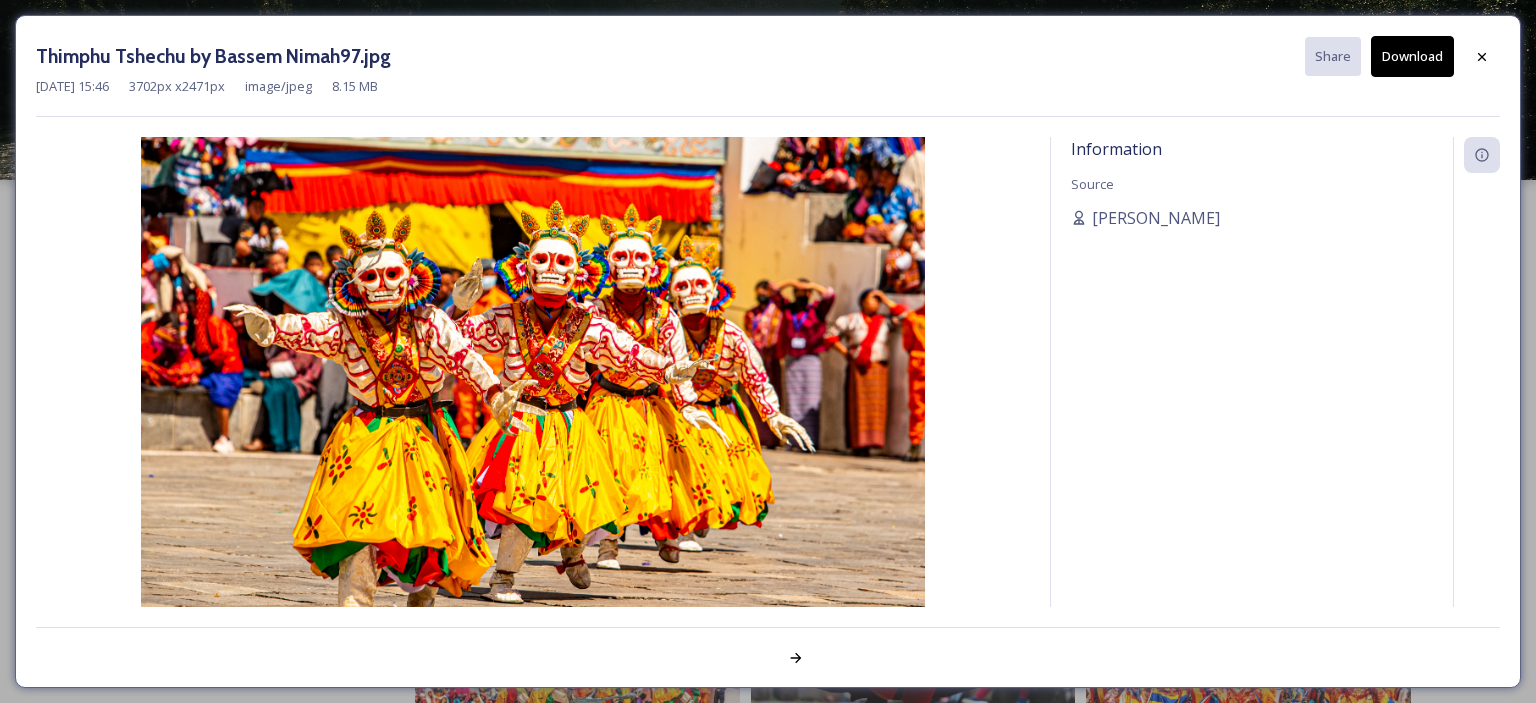 scroll, scrollTop: 0, scrollLeft: 0, axis: both 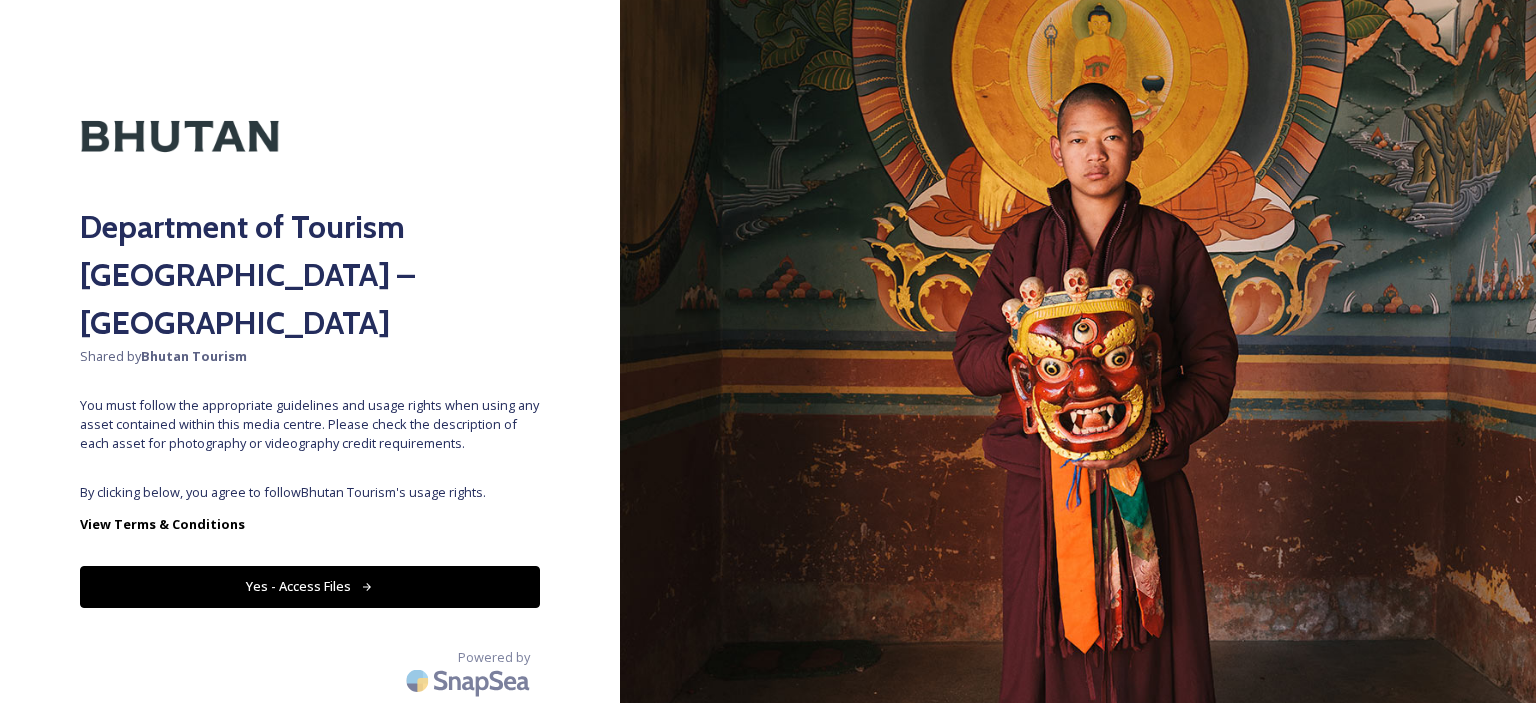 click on "Yes - Access Files" at bounding box center [310, 586] 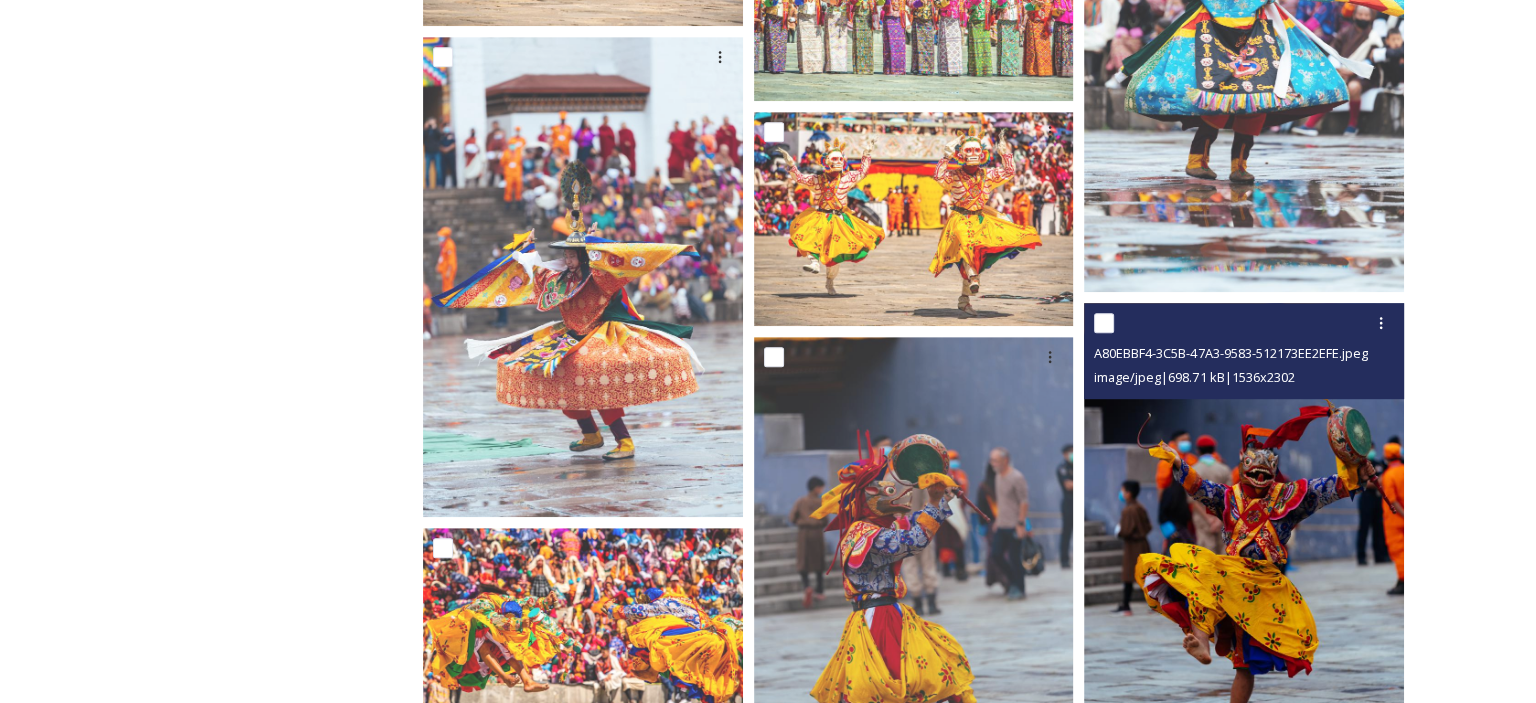 scroll, scrollTop: 700, scrollLeft: 0, axis: vertical 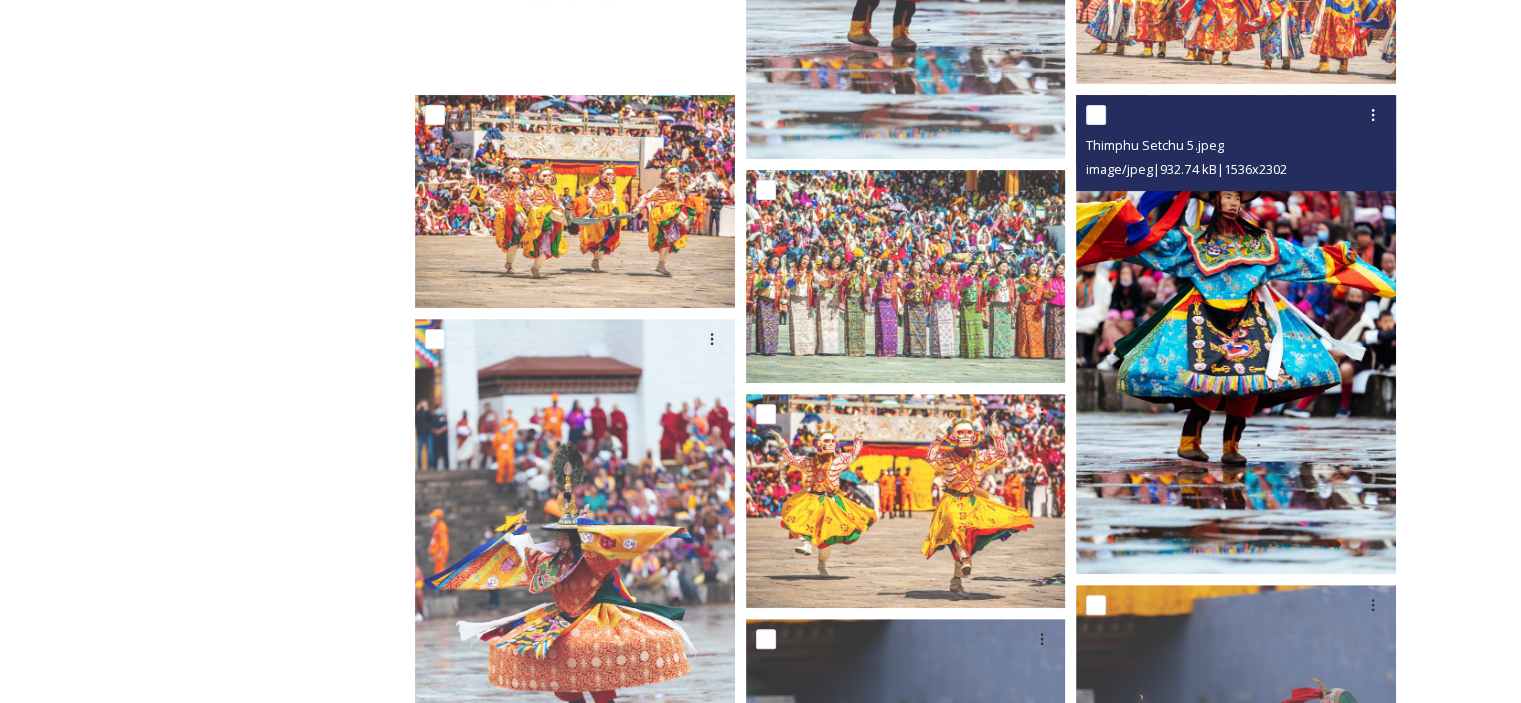 click at bounding box center (1236, 335) 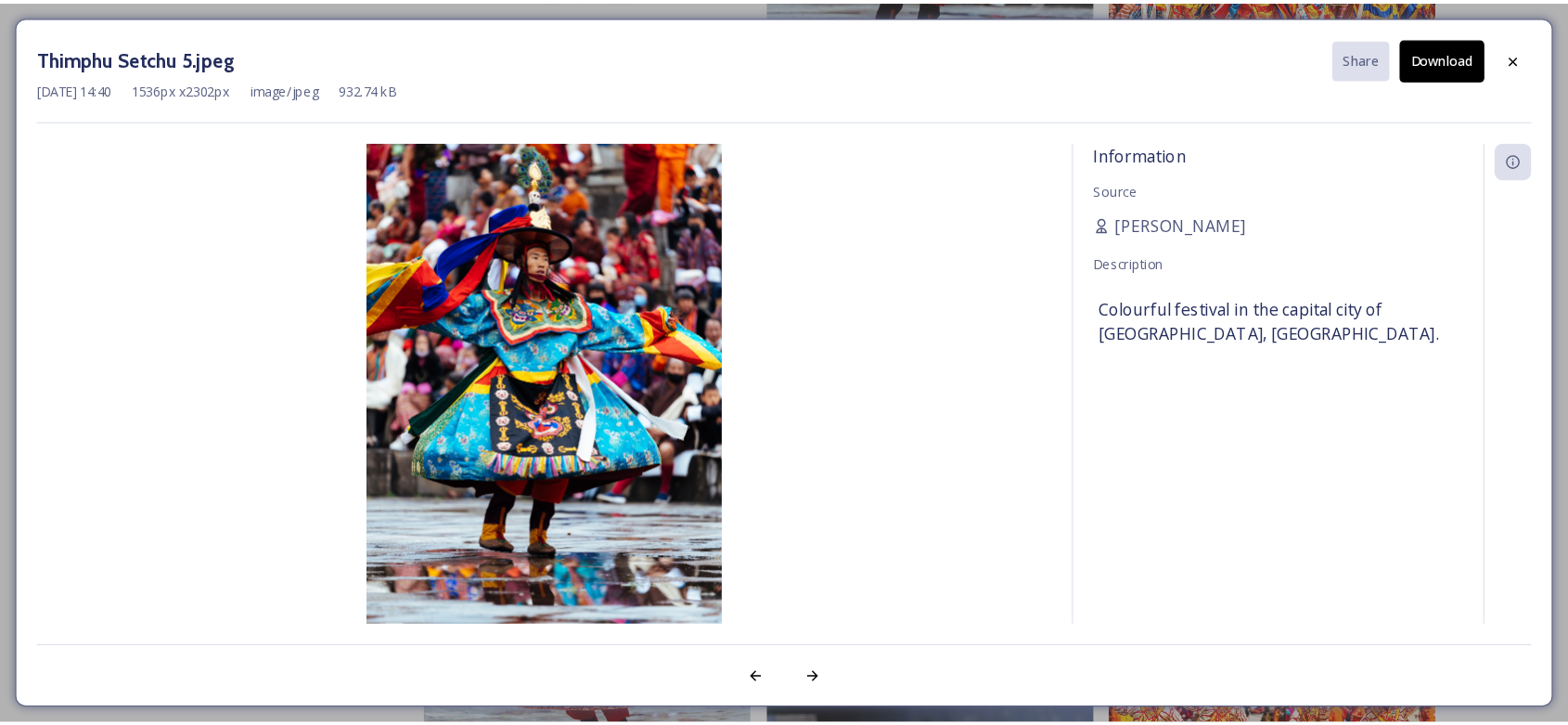 scroll, scrollTop: 650, scrollLeft: 0, axis: vertical 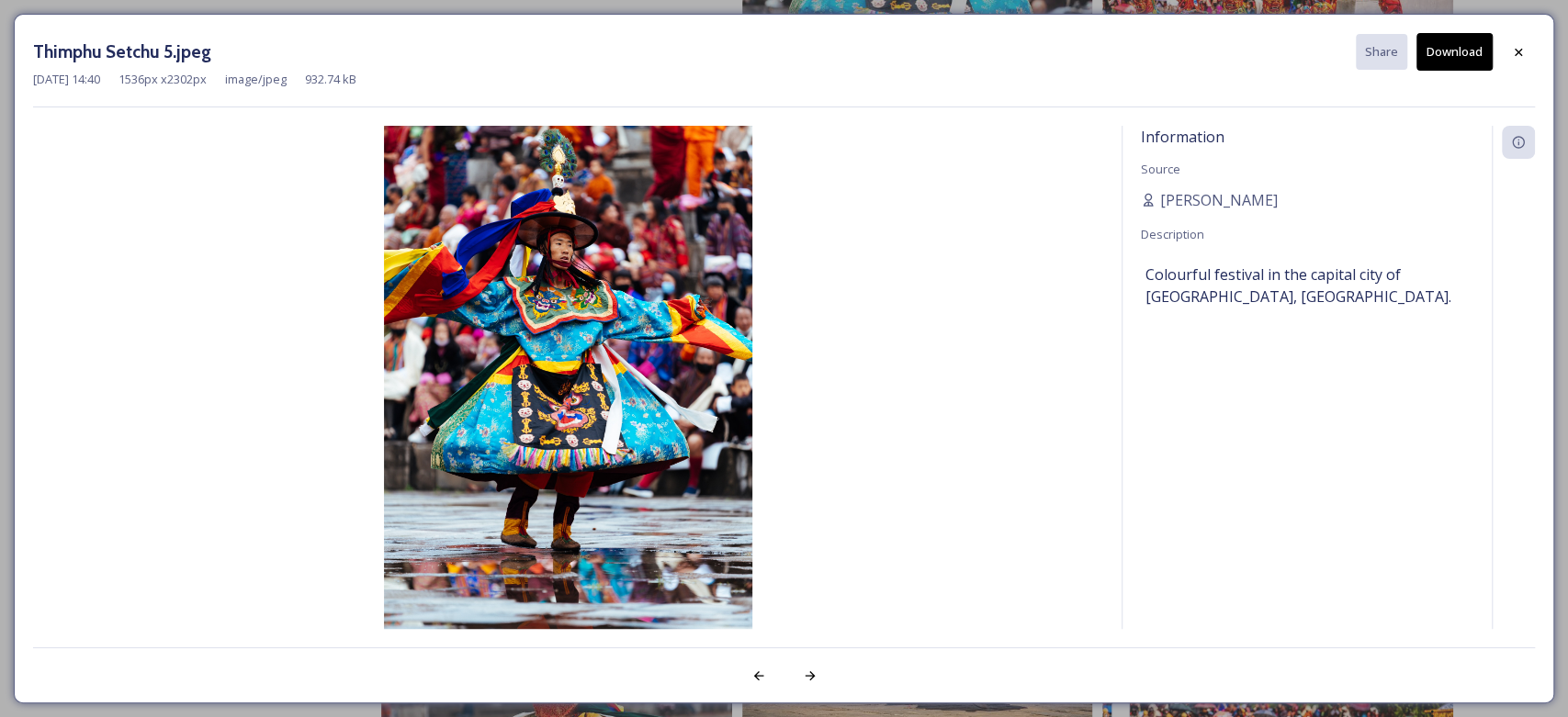 drag, startPoint x: 1396, startPoint y: 5, endPoint x: 1104, endPoint y: 468, distance: 547.3874 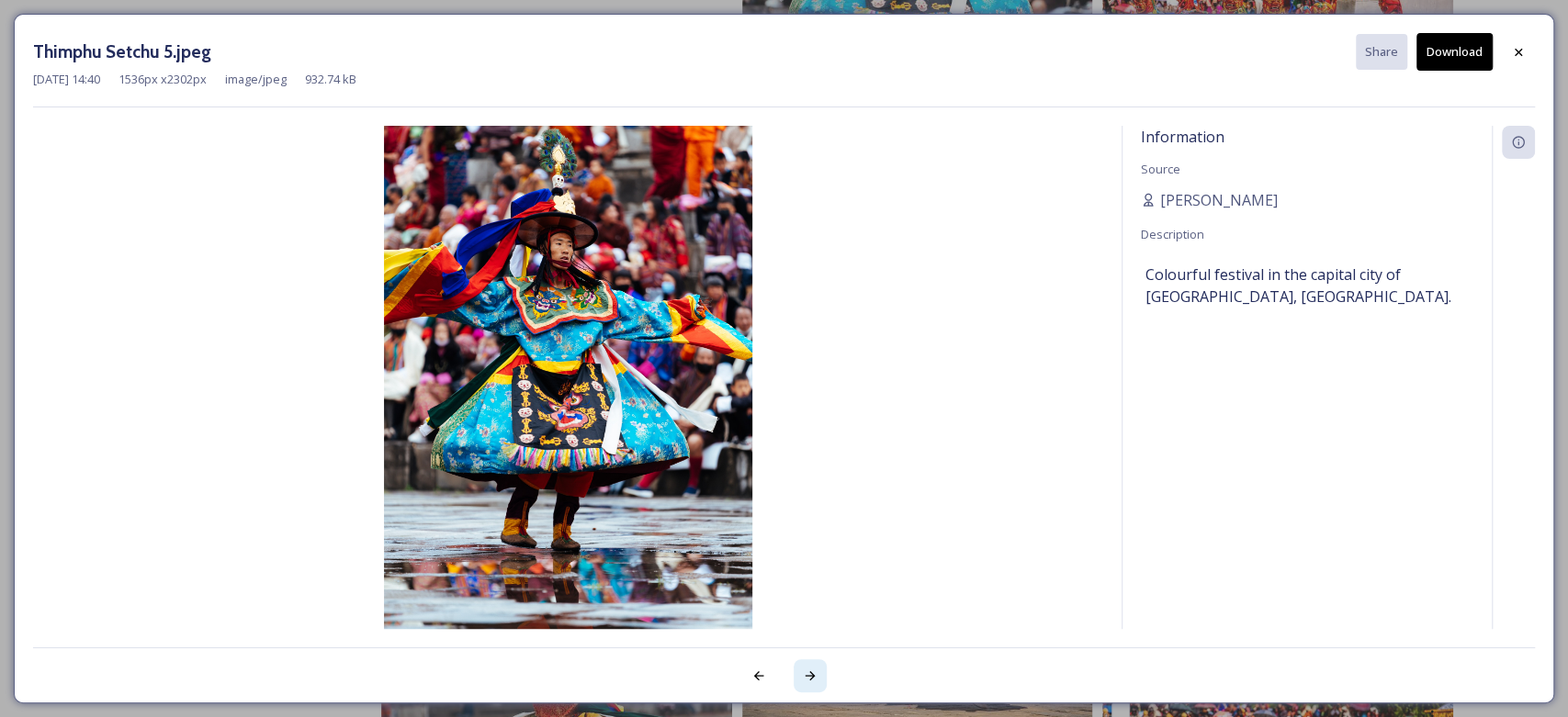 click at bounding box center (810, 676) 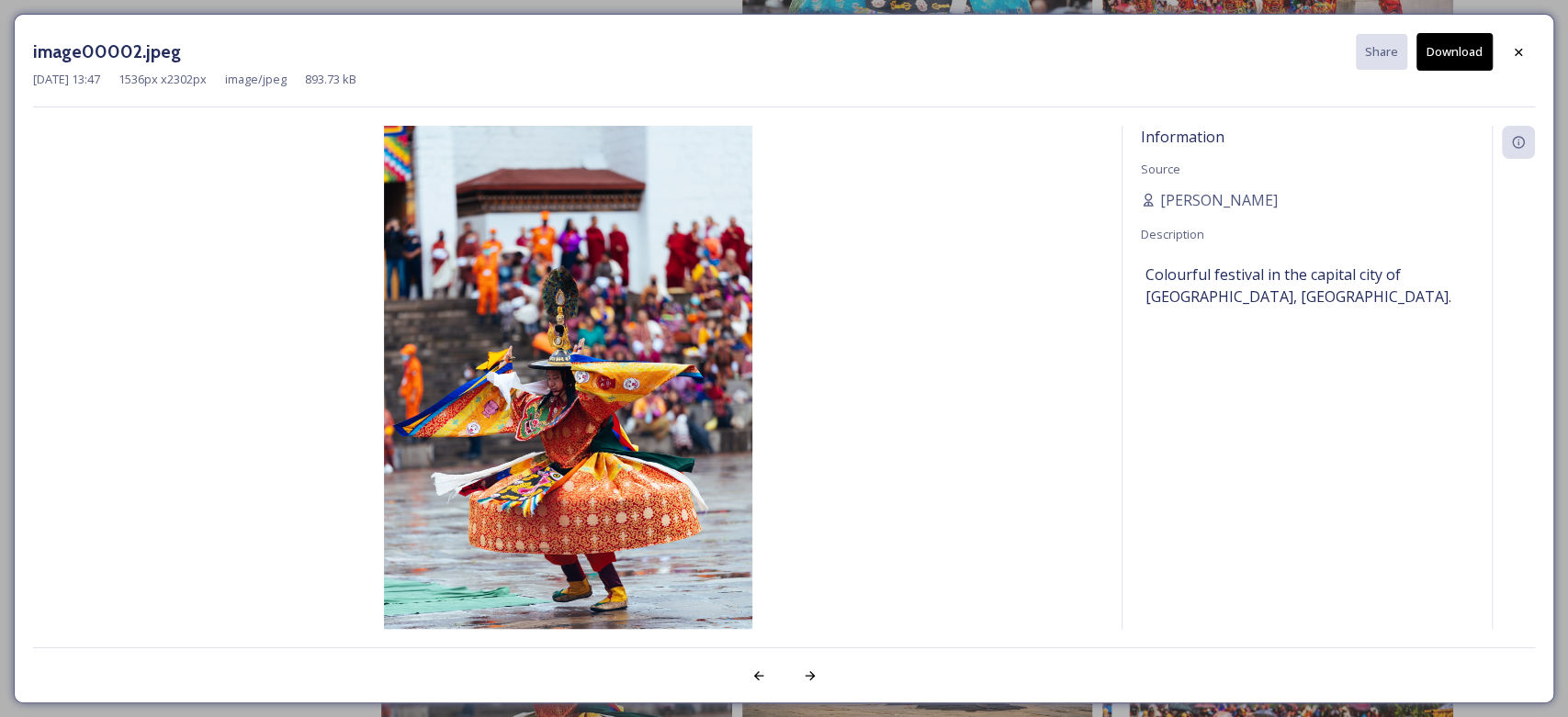 click on "Download" at bounding box center [1454, 51] 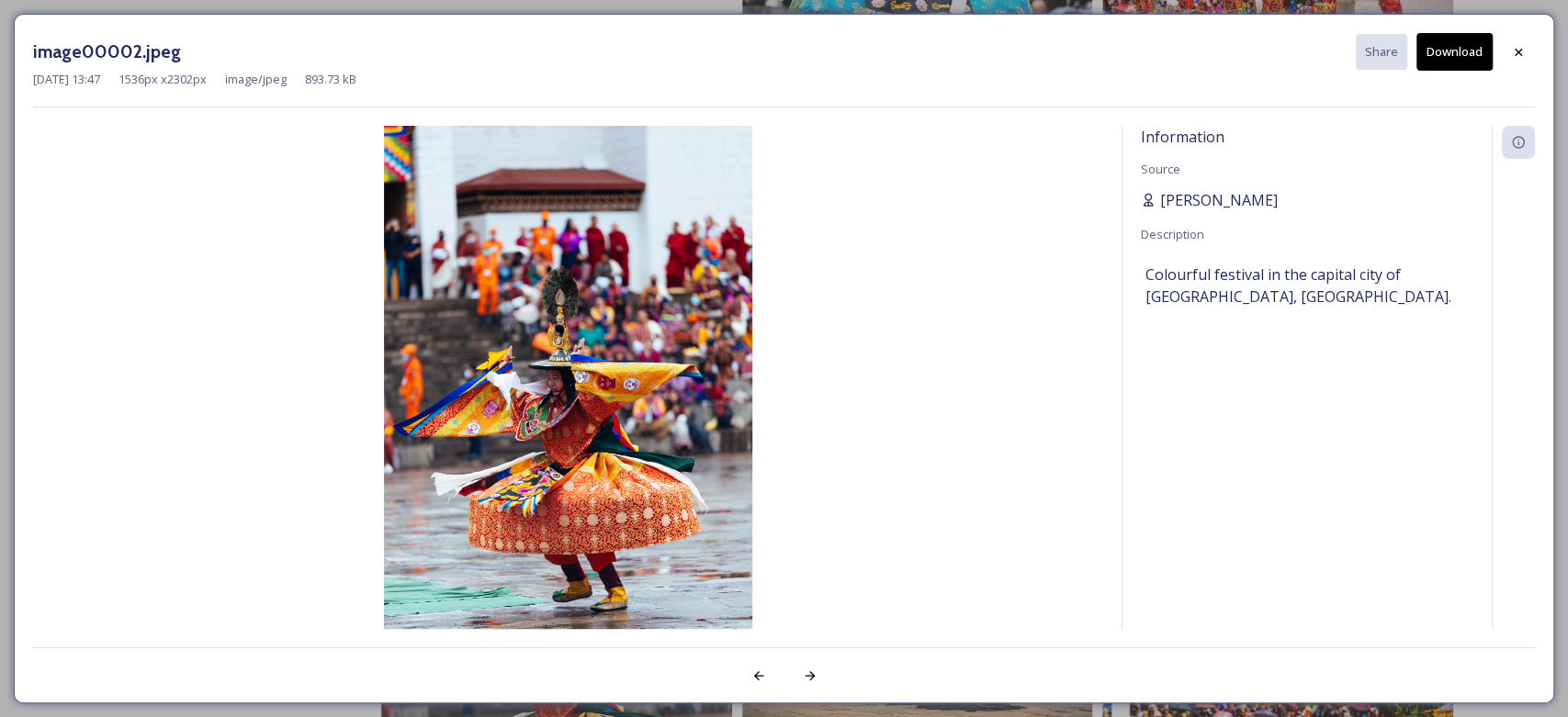 click on "[PERSON_NAME]" at bounding box center (1307, 200) 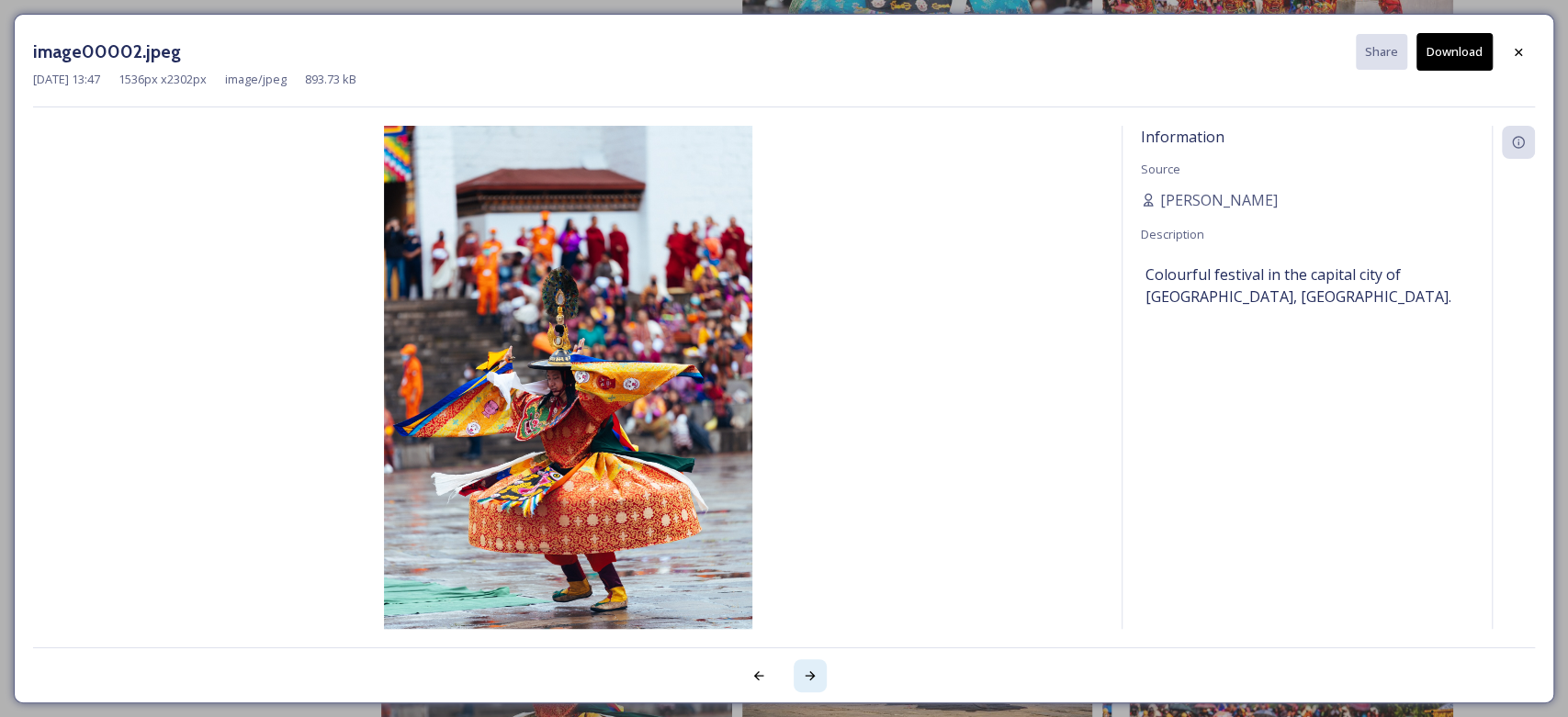 click 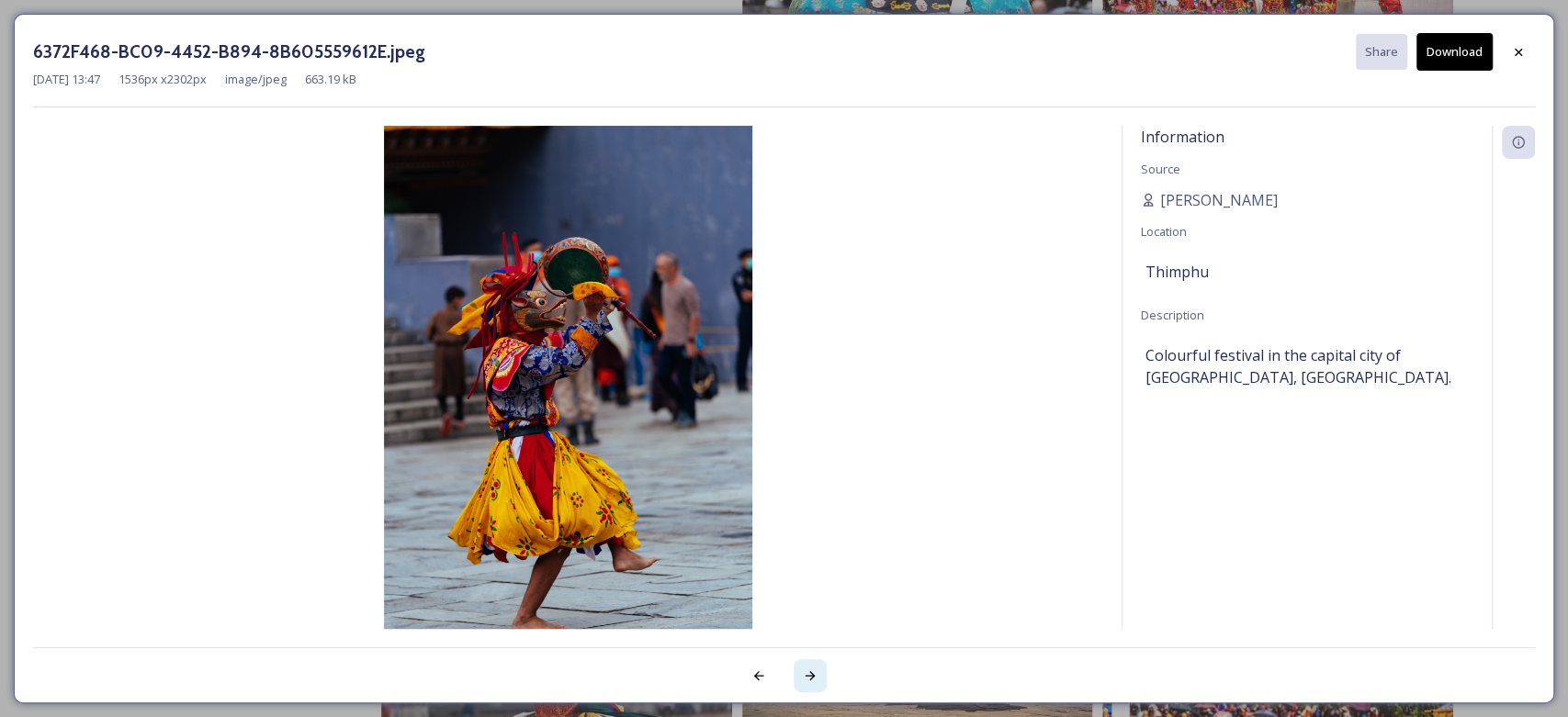 click 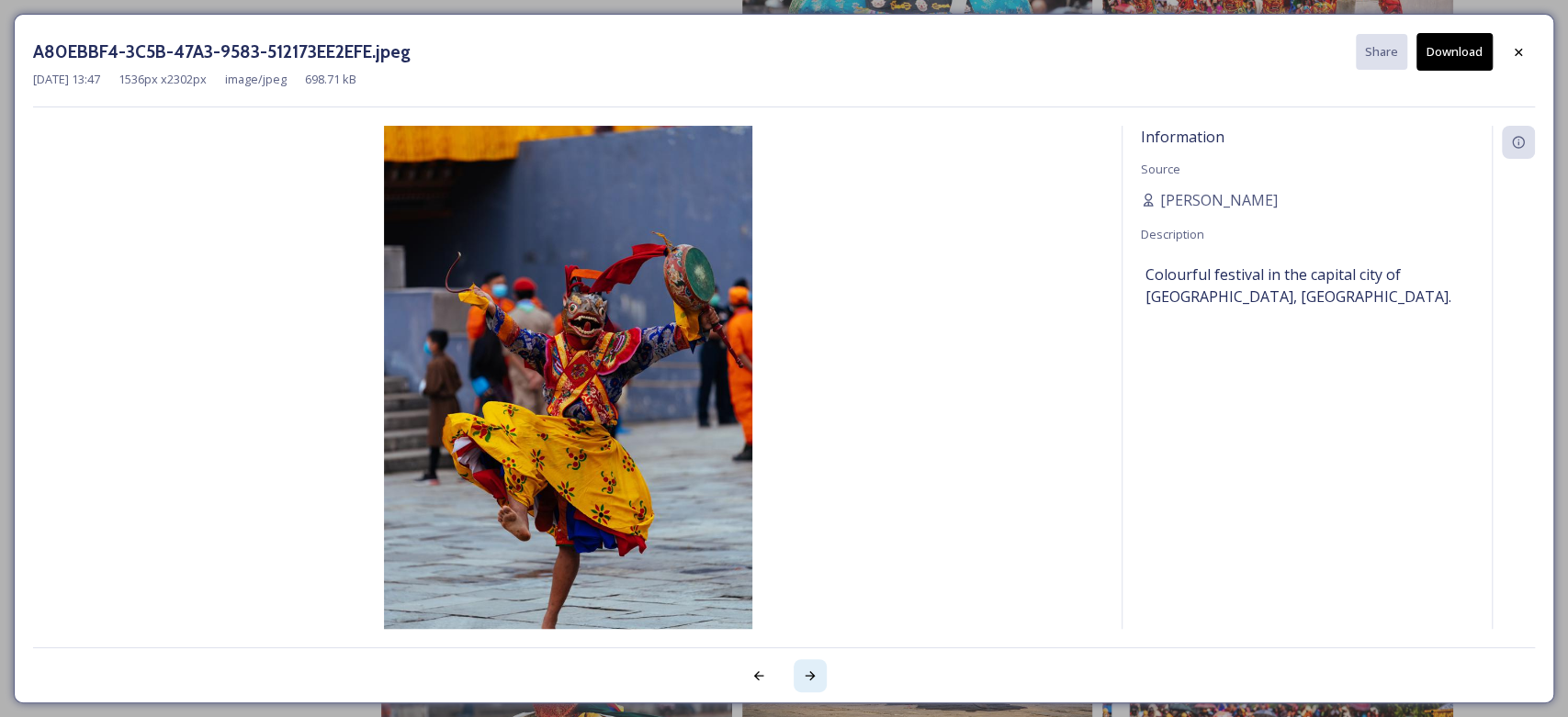 click 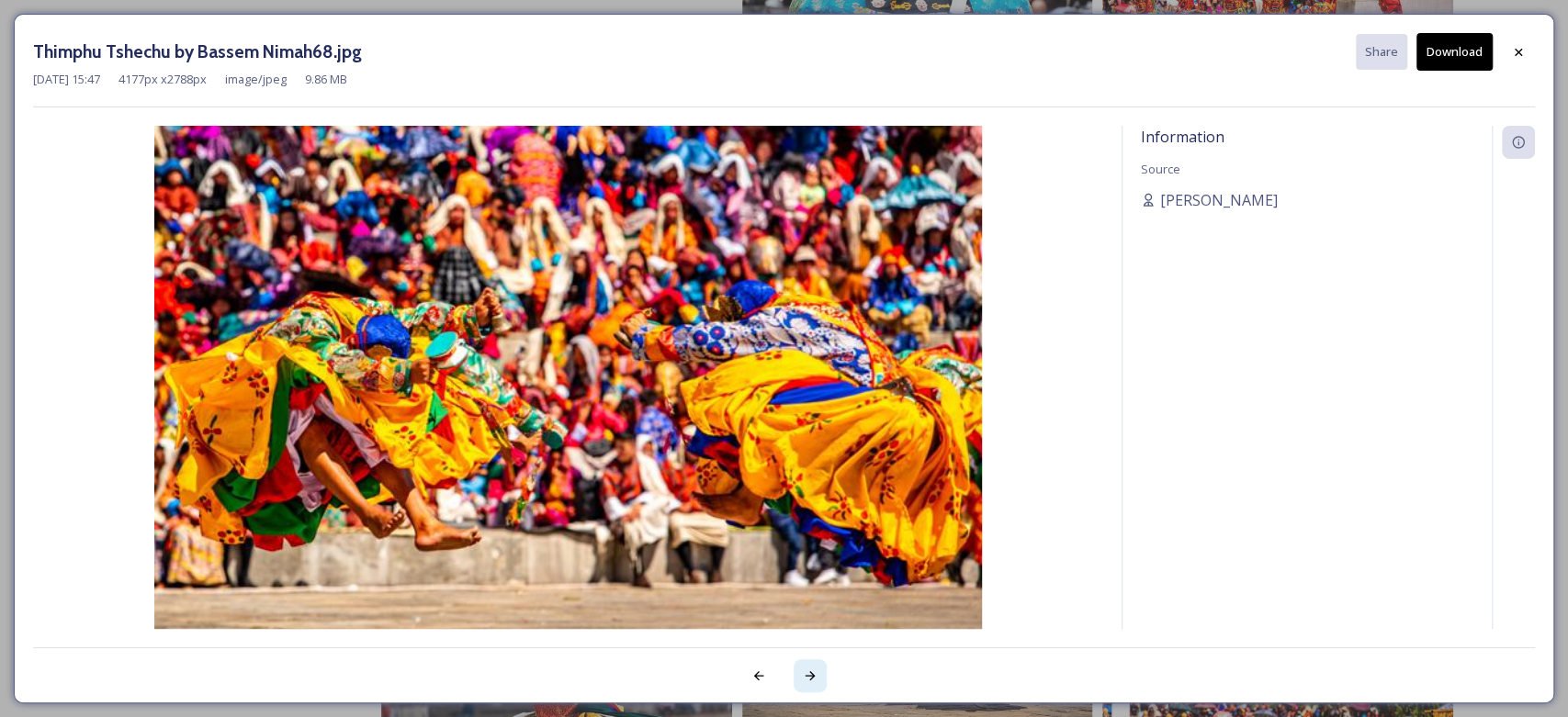 click 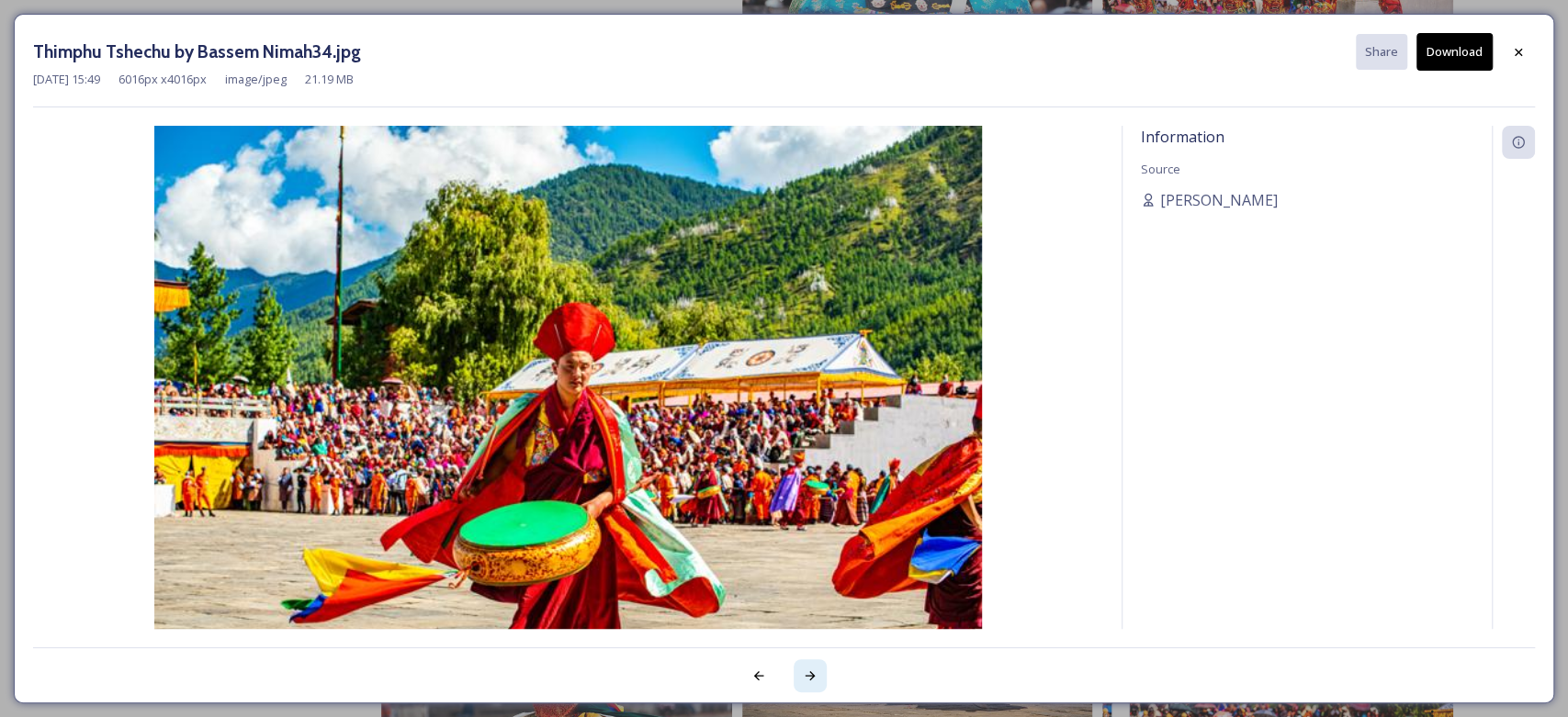 click 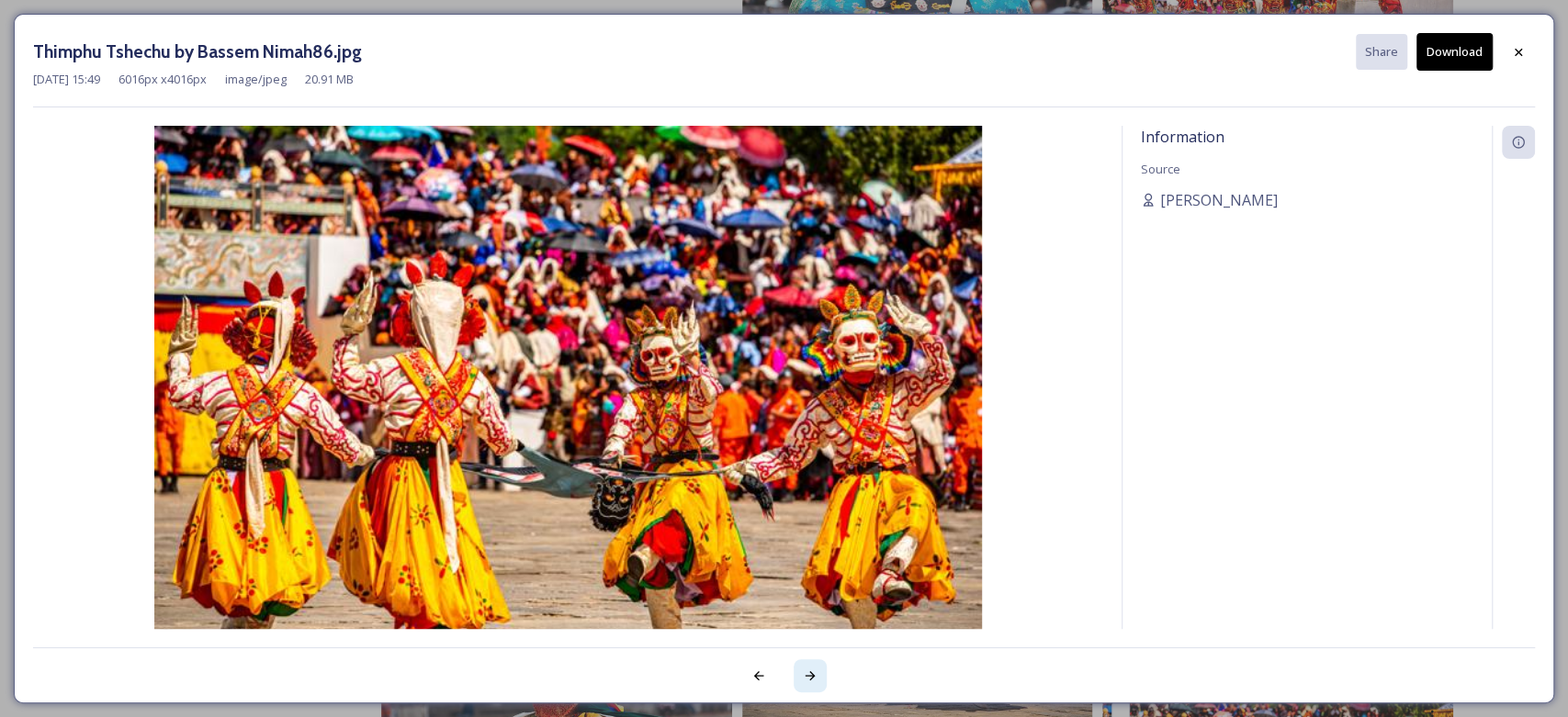 click 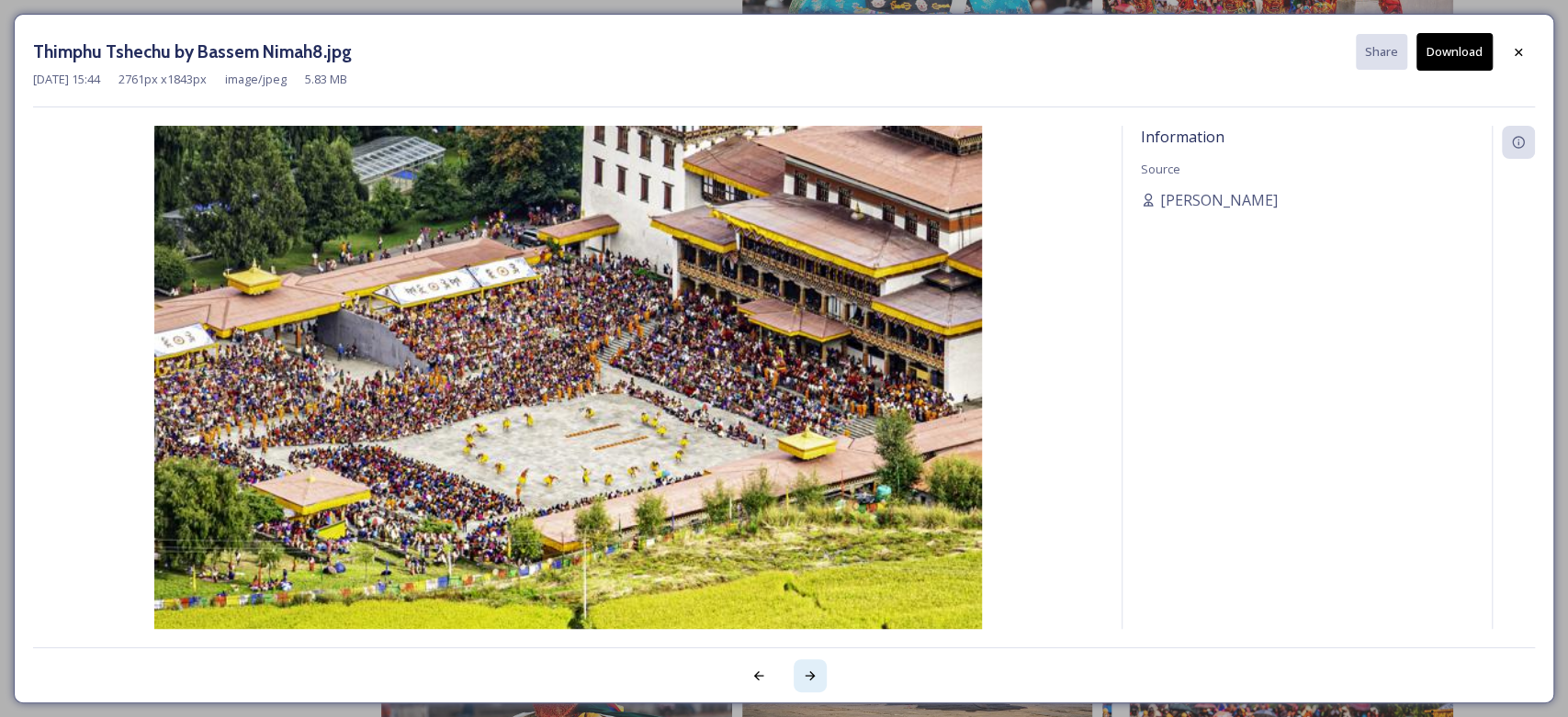 click 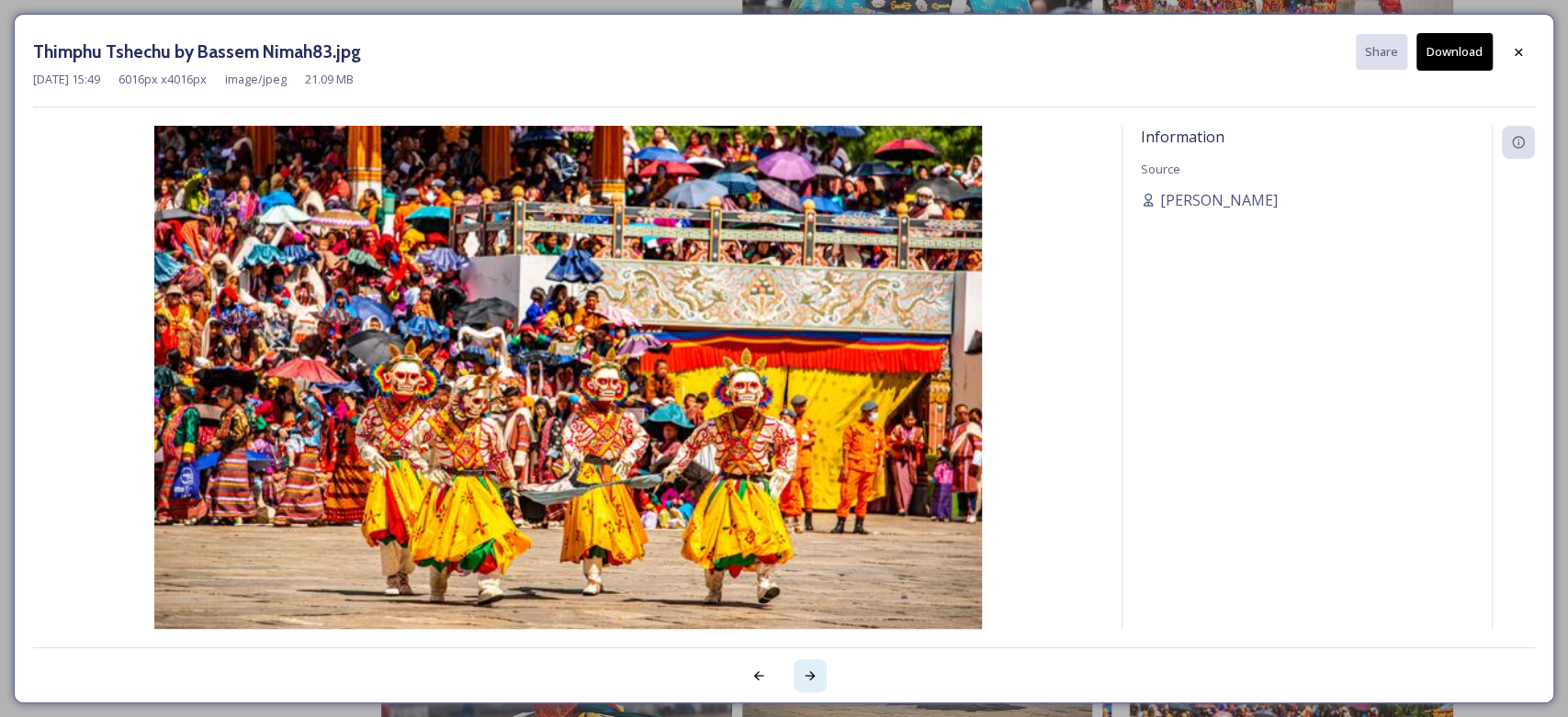 click 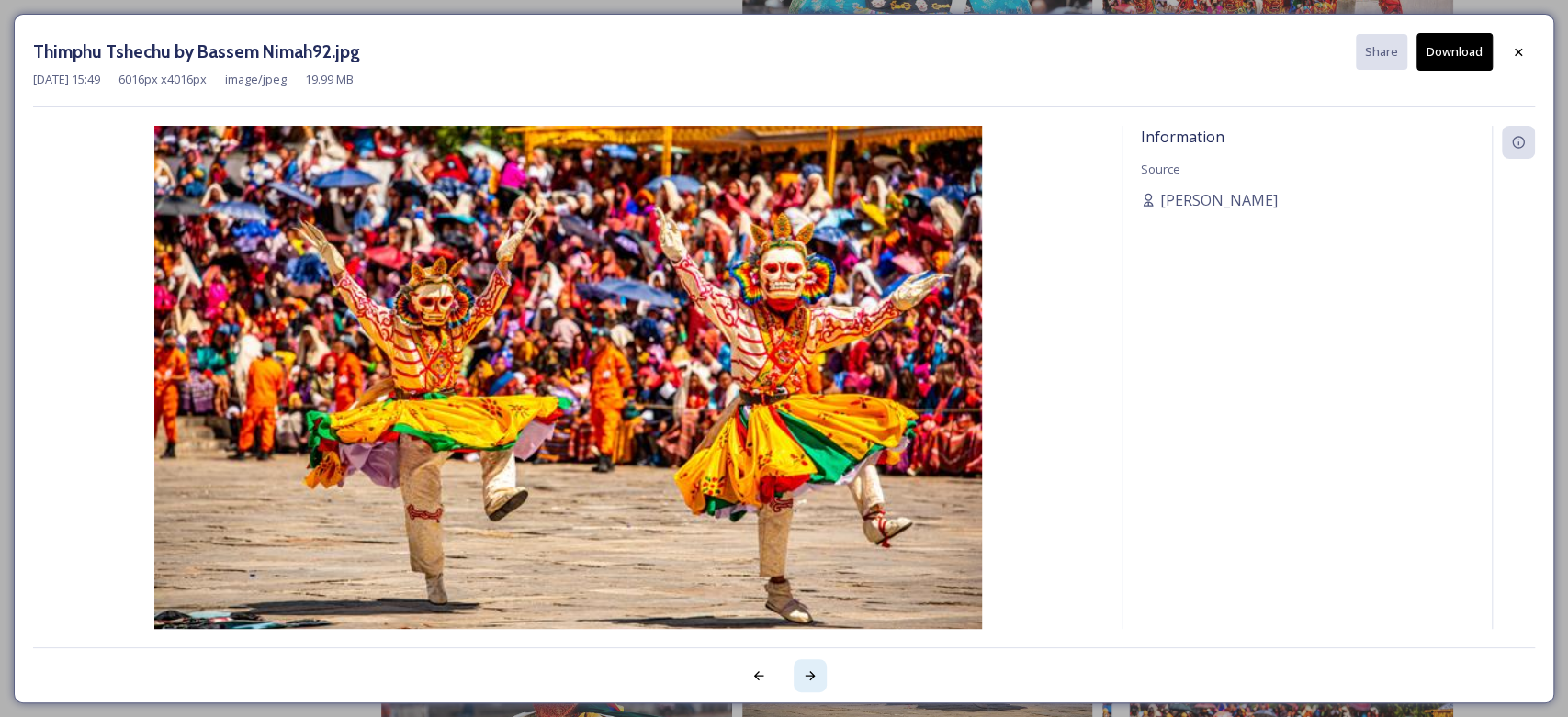 click 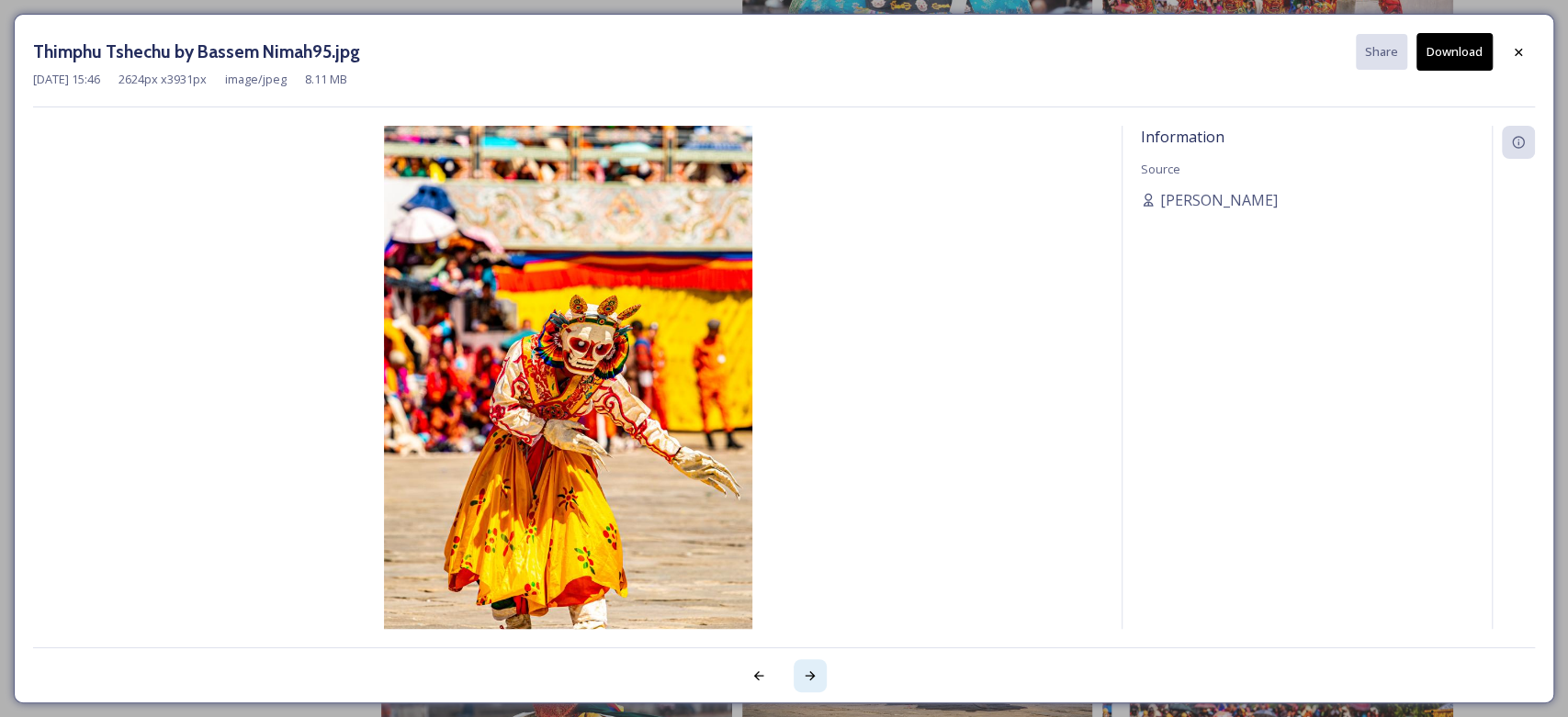click 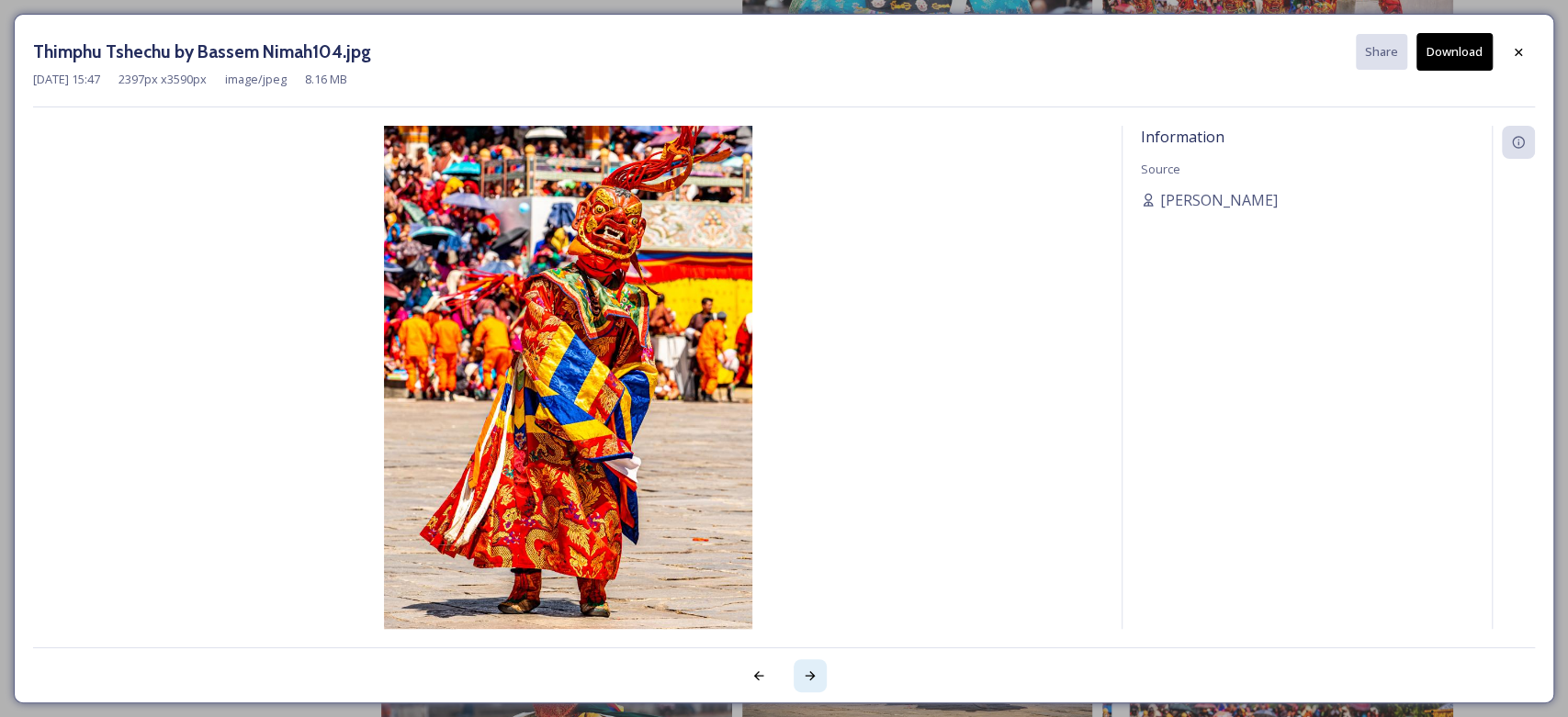 click 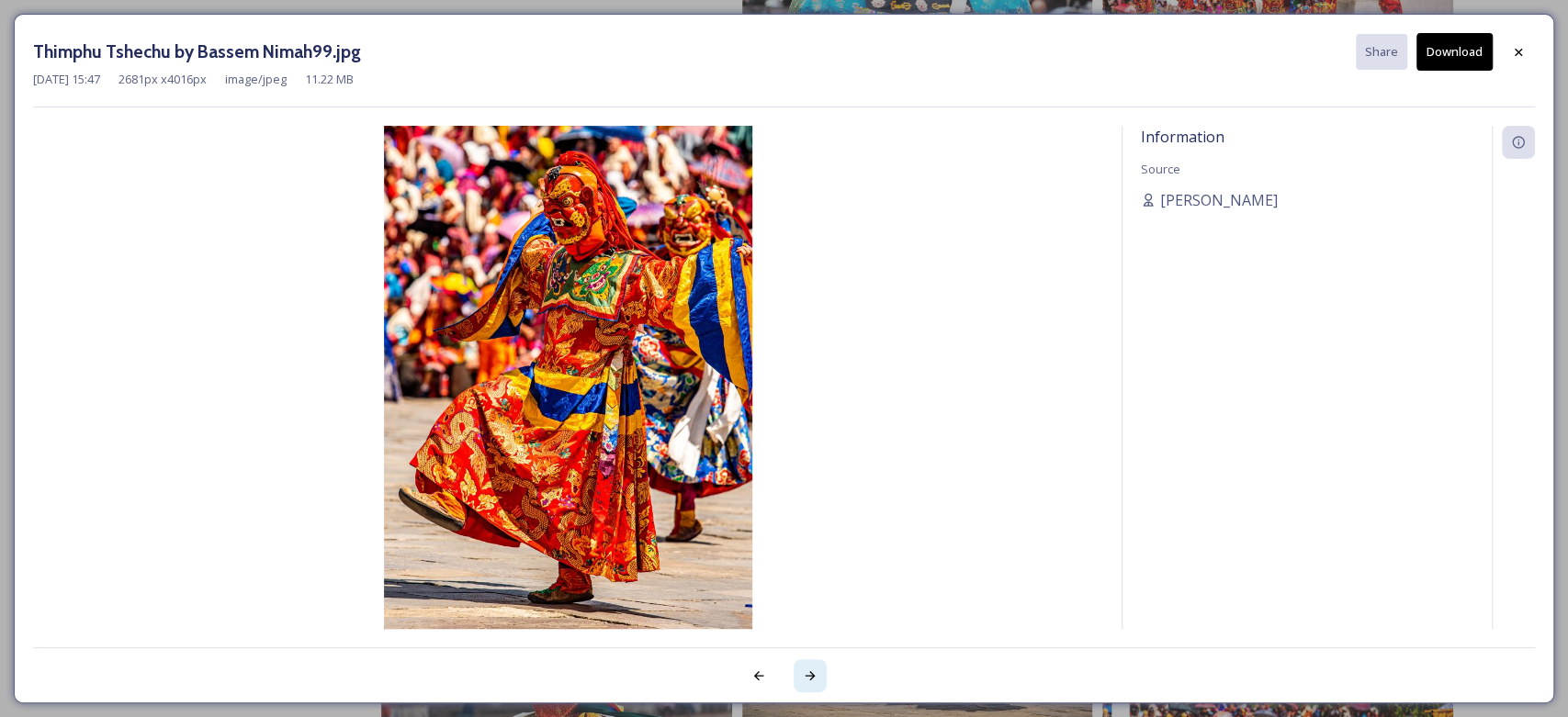 click 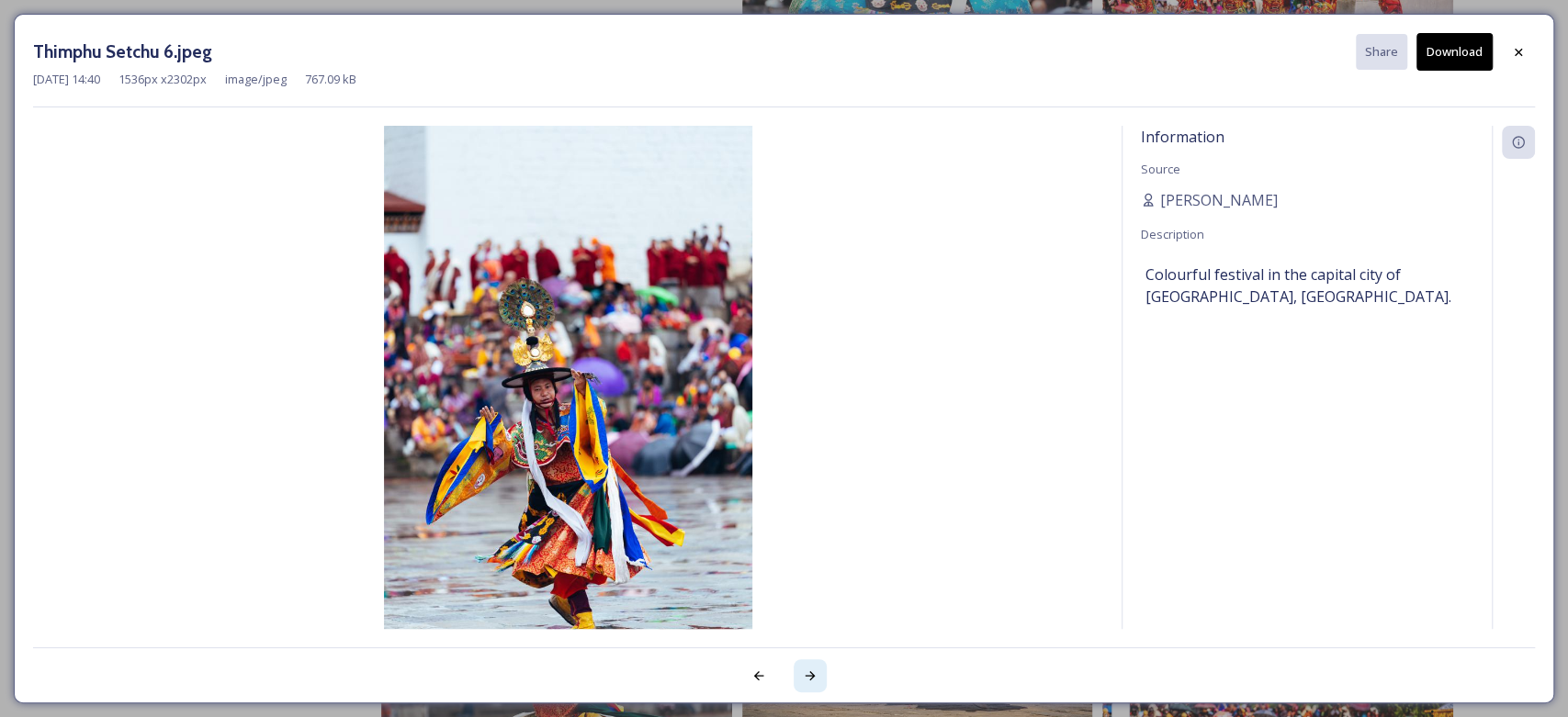 click 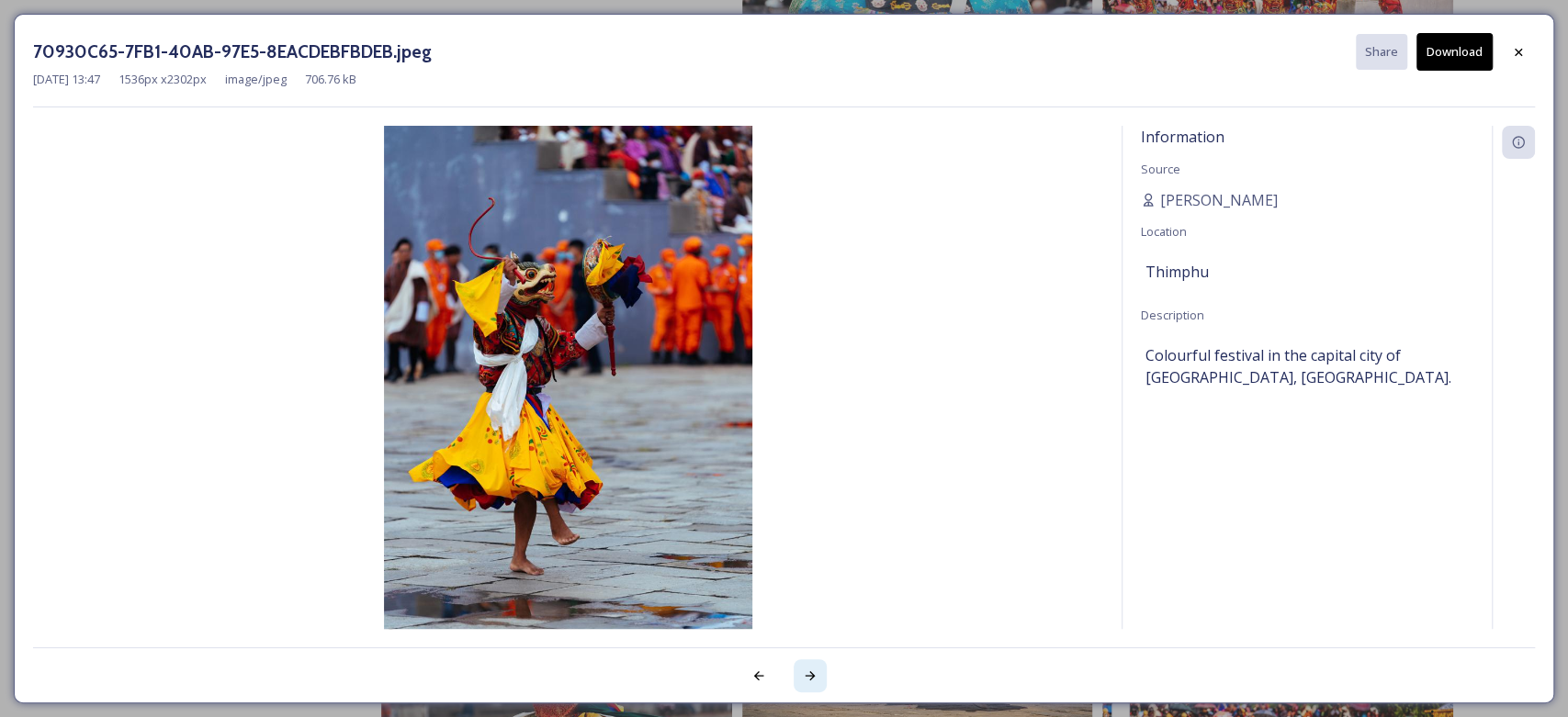 click 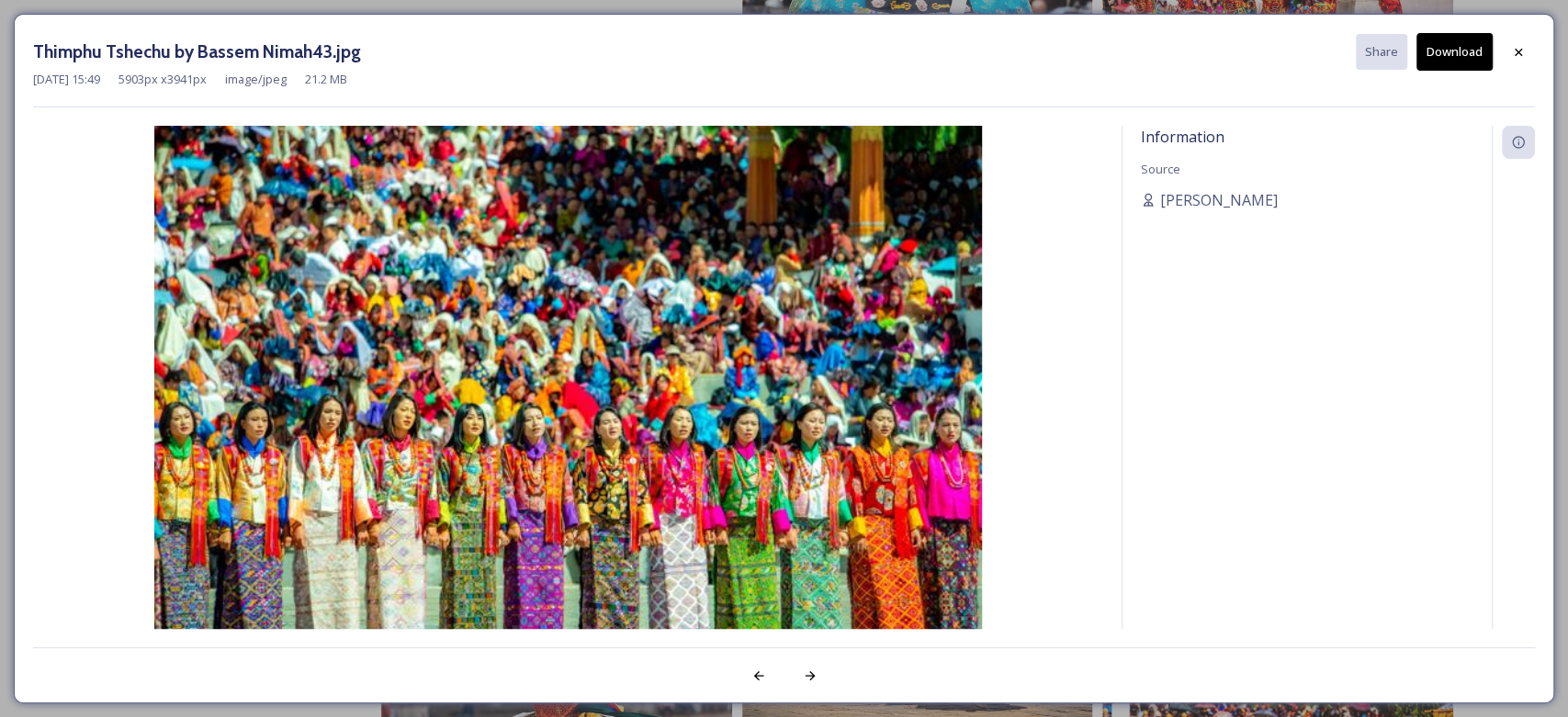 click on "Thimphu Tshechu by Bassem Nimah43.jpg Share Download [DATE] 15:49 5903 px x  3941 px image/jpeg 21.2 MB Information Source [PERSON_NAME]" at bounding box center (784, 358) 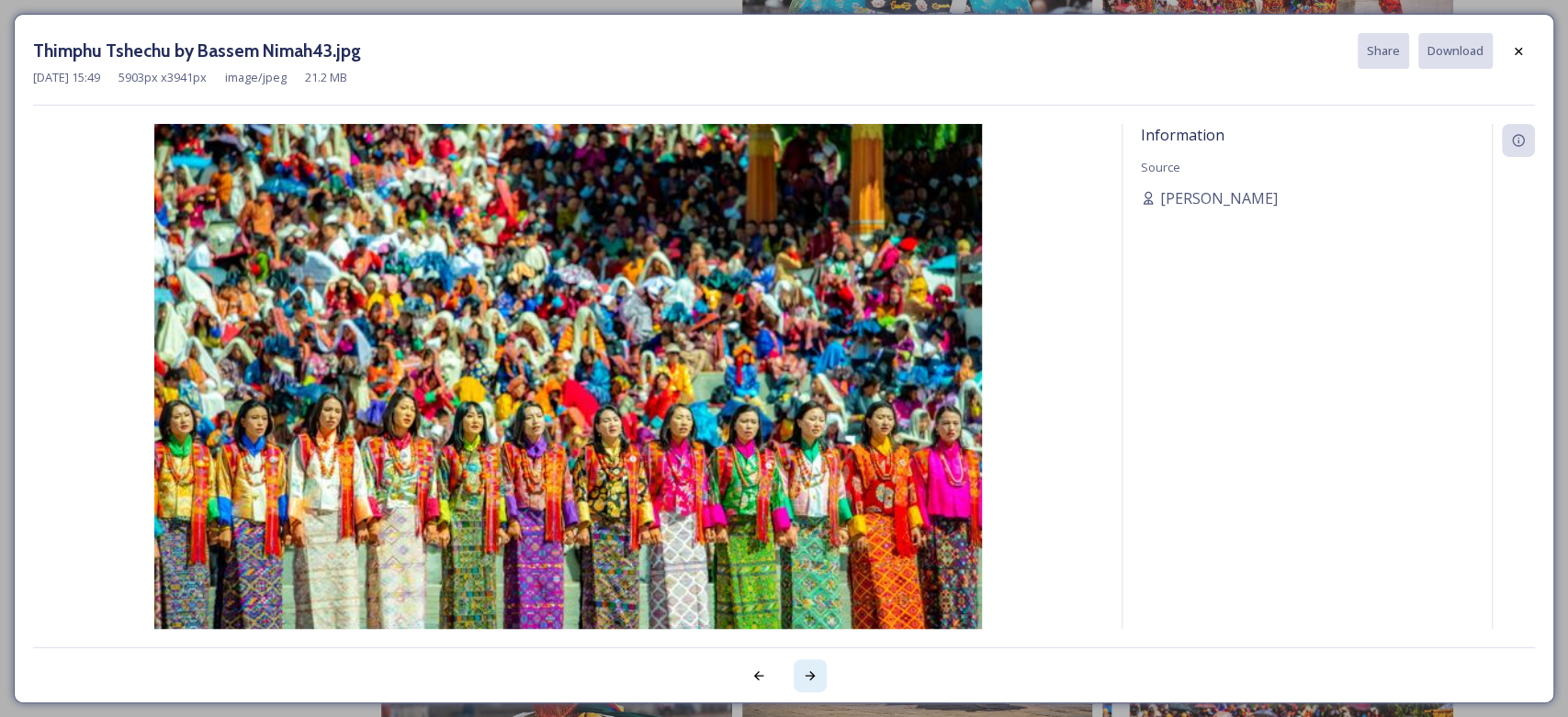 click 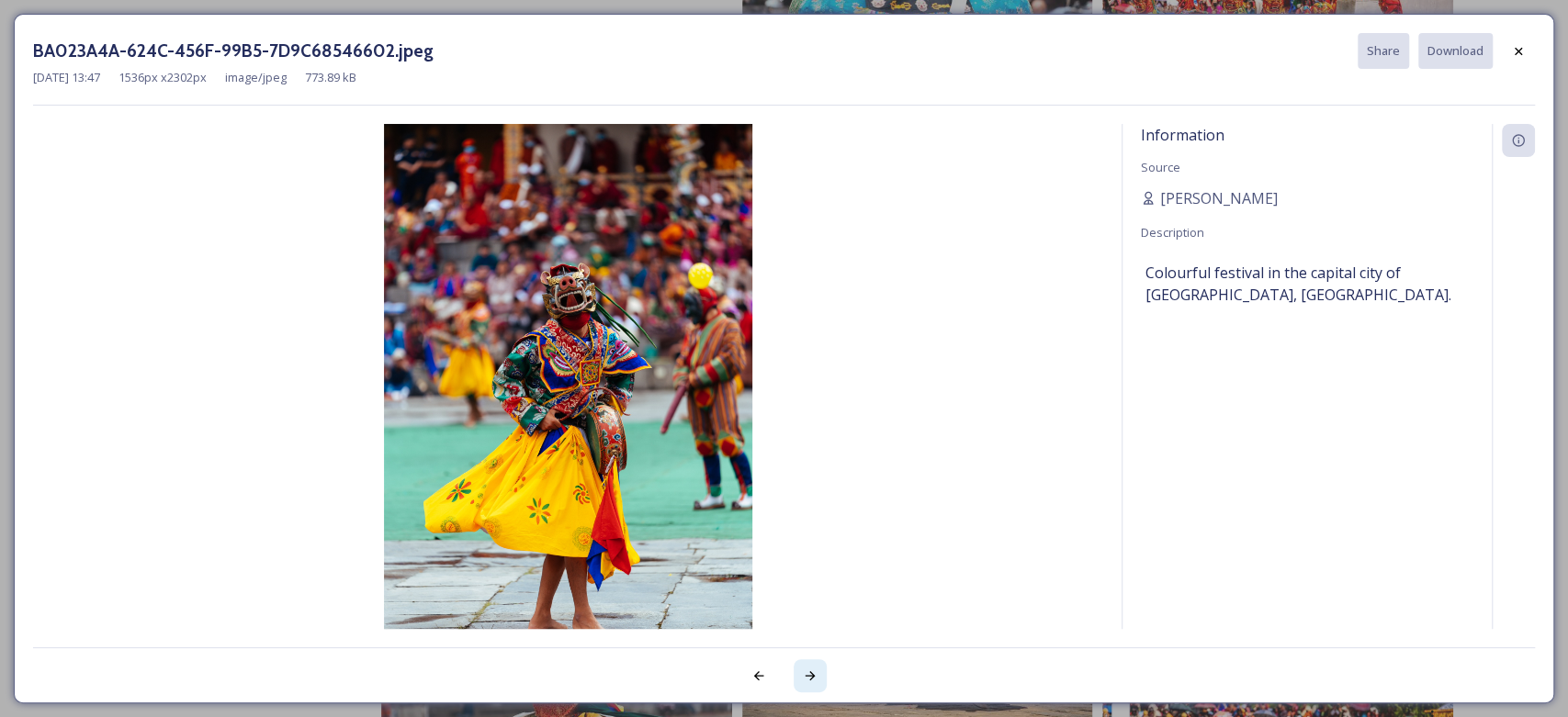 click at bounding box center (810, 676) 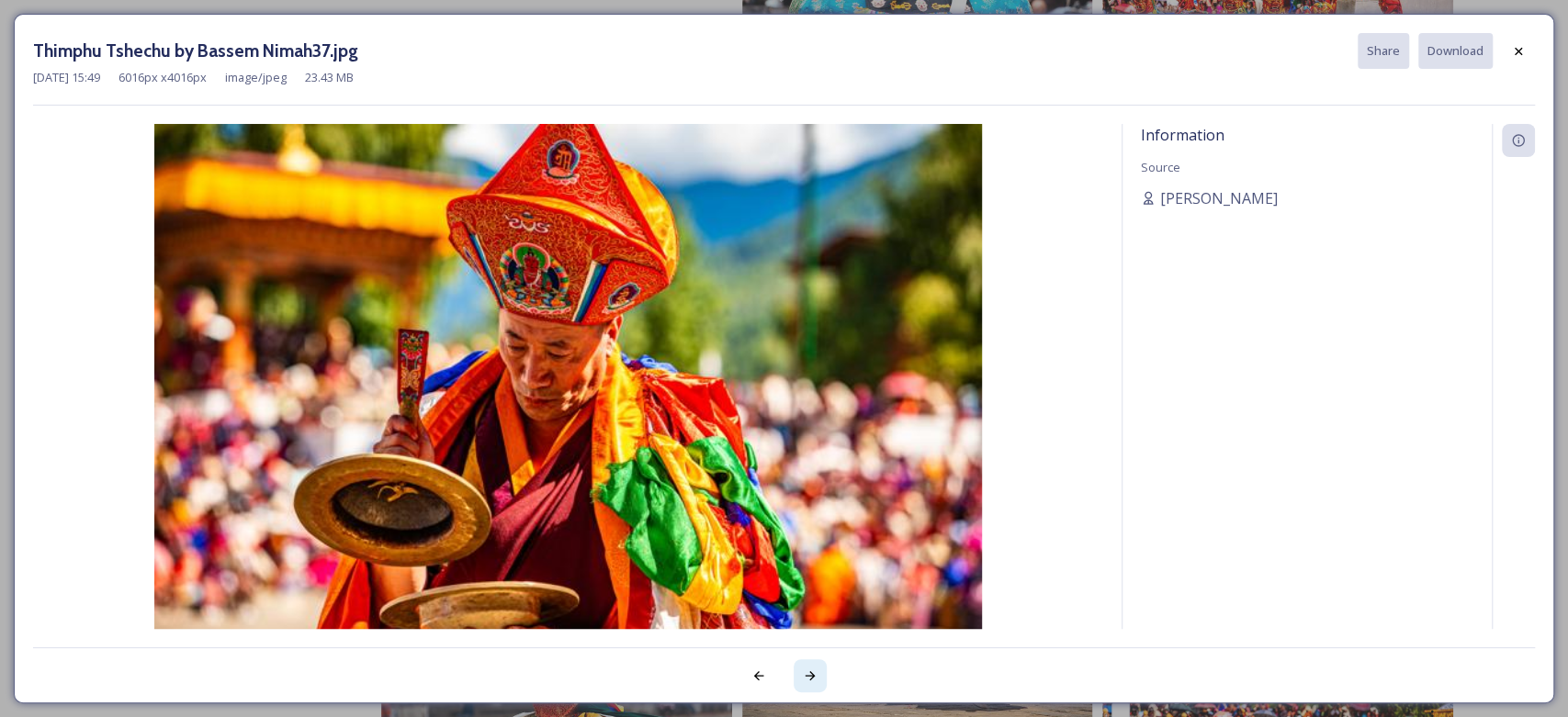 click 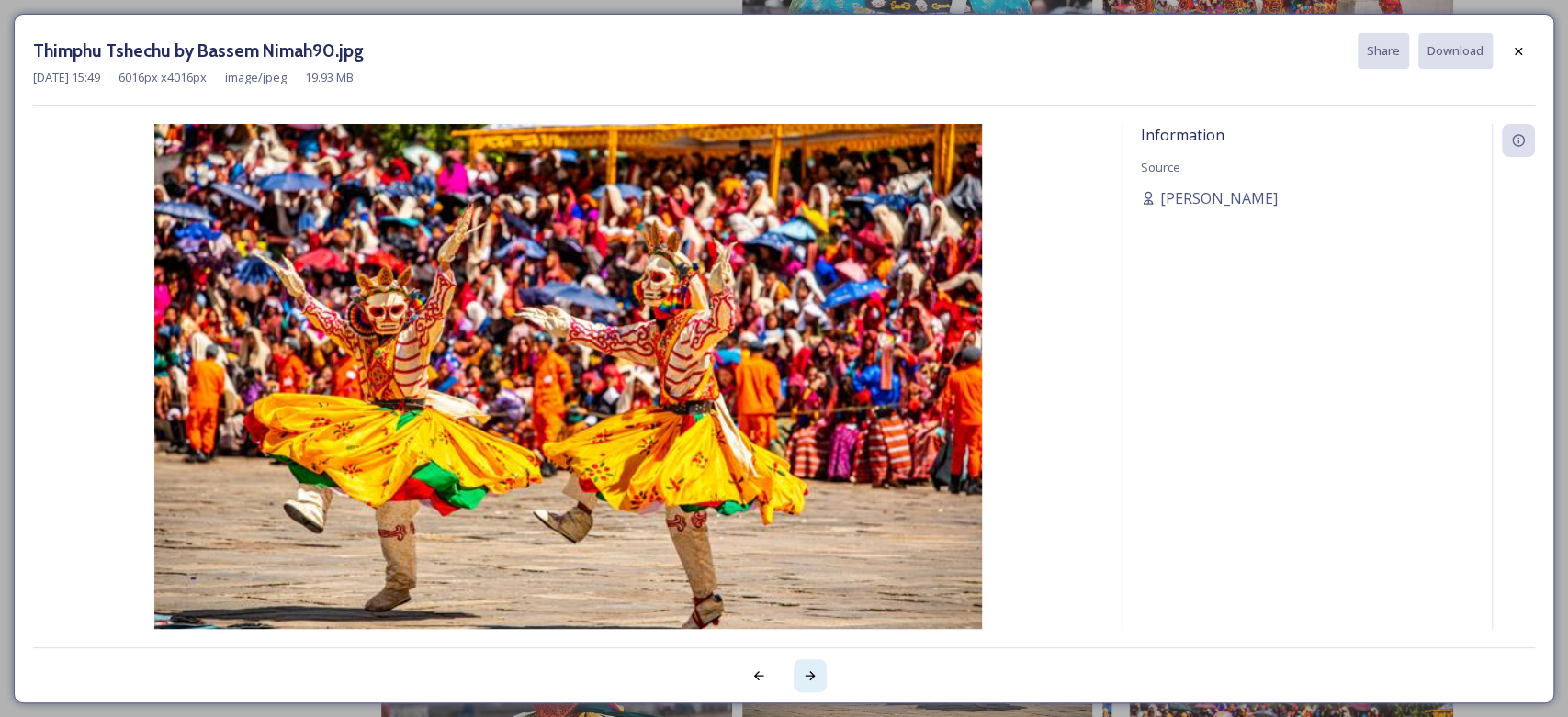click 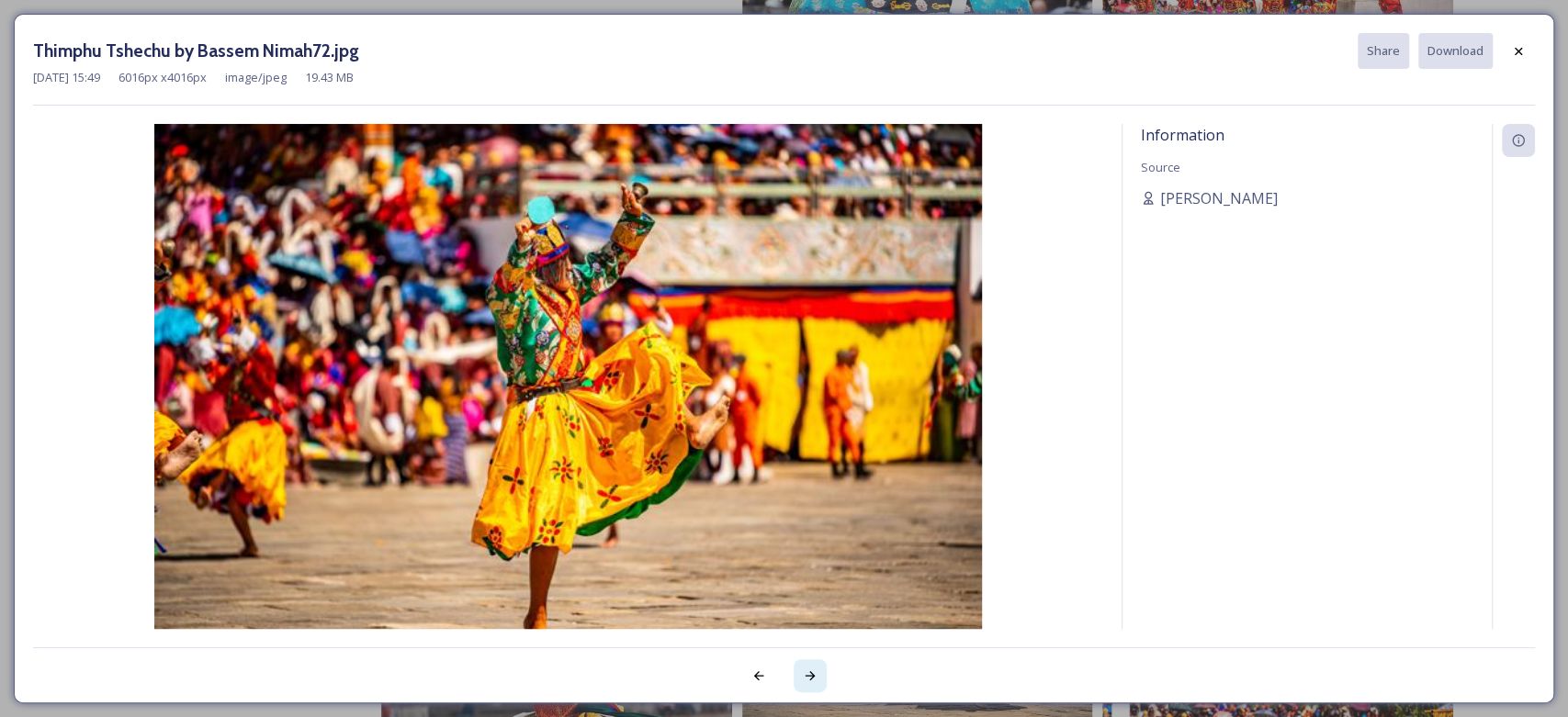 click at bounding box center (810, 676) 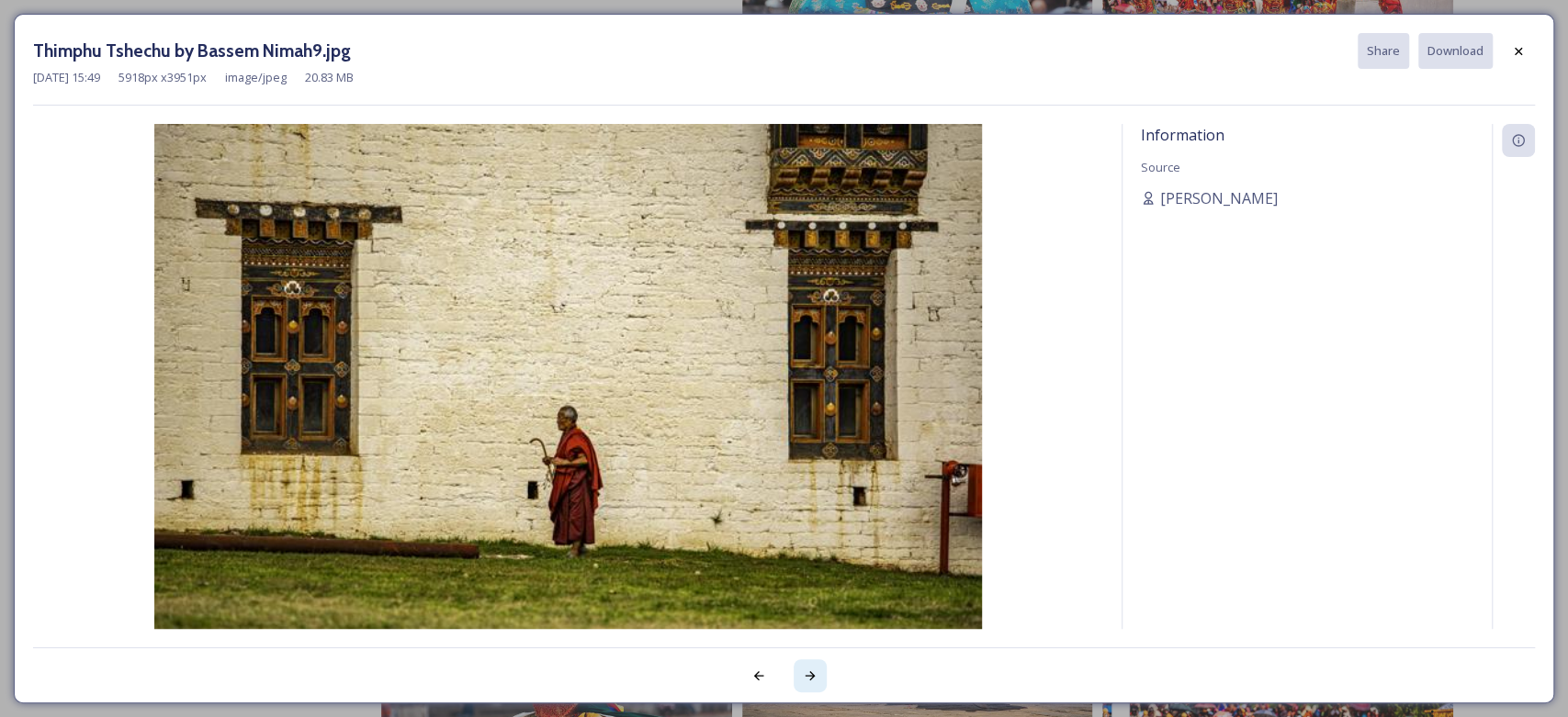 click at bounding box center (810, 676) 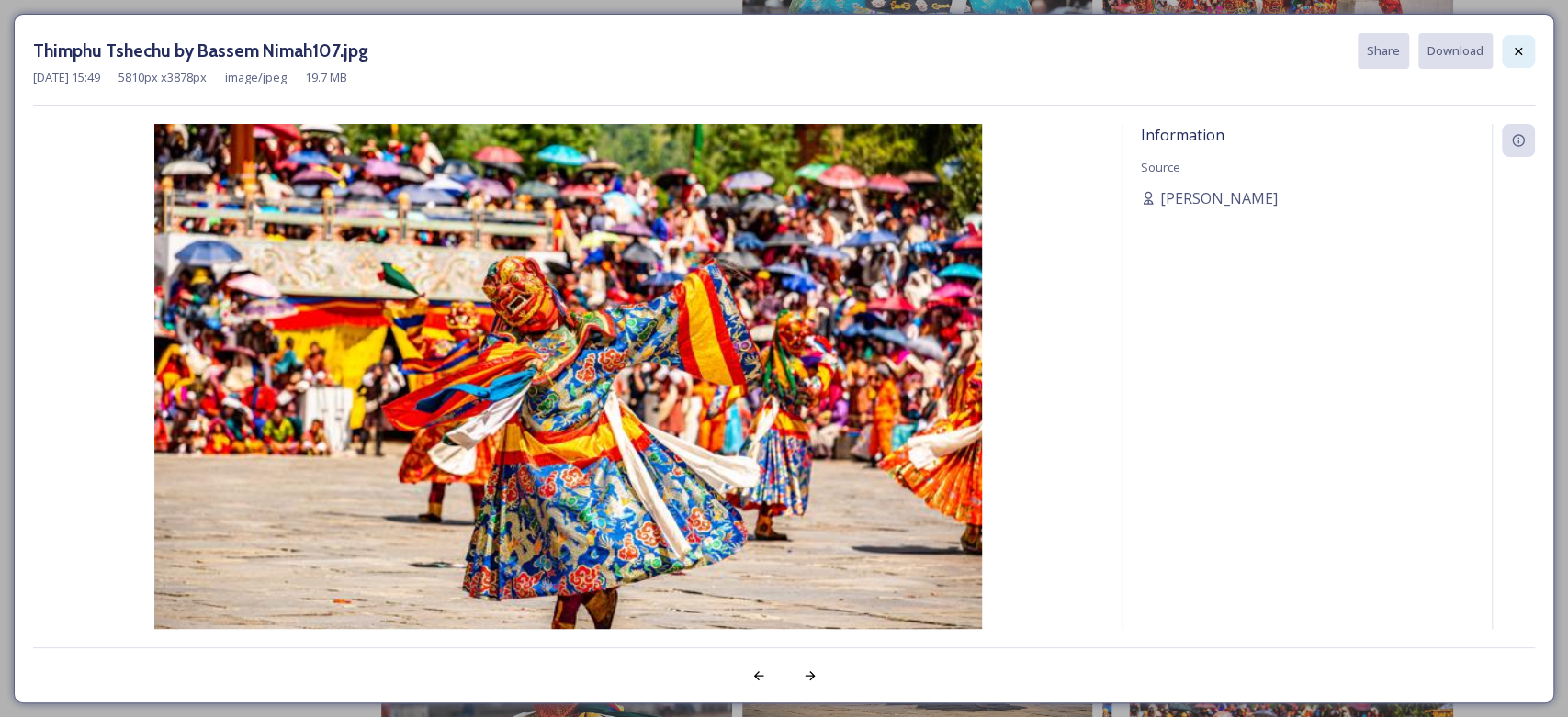 click at bounding box center [1518, 51] 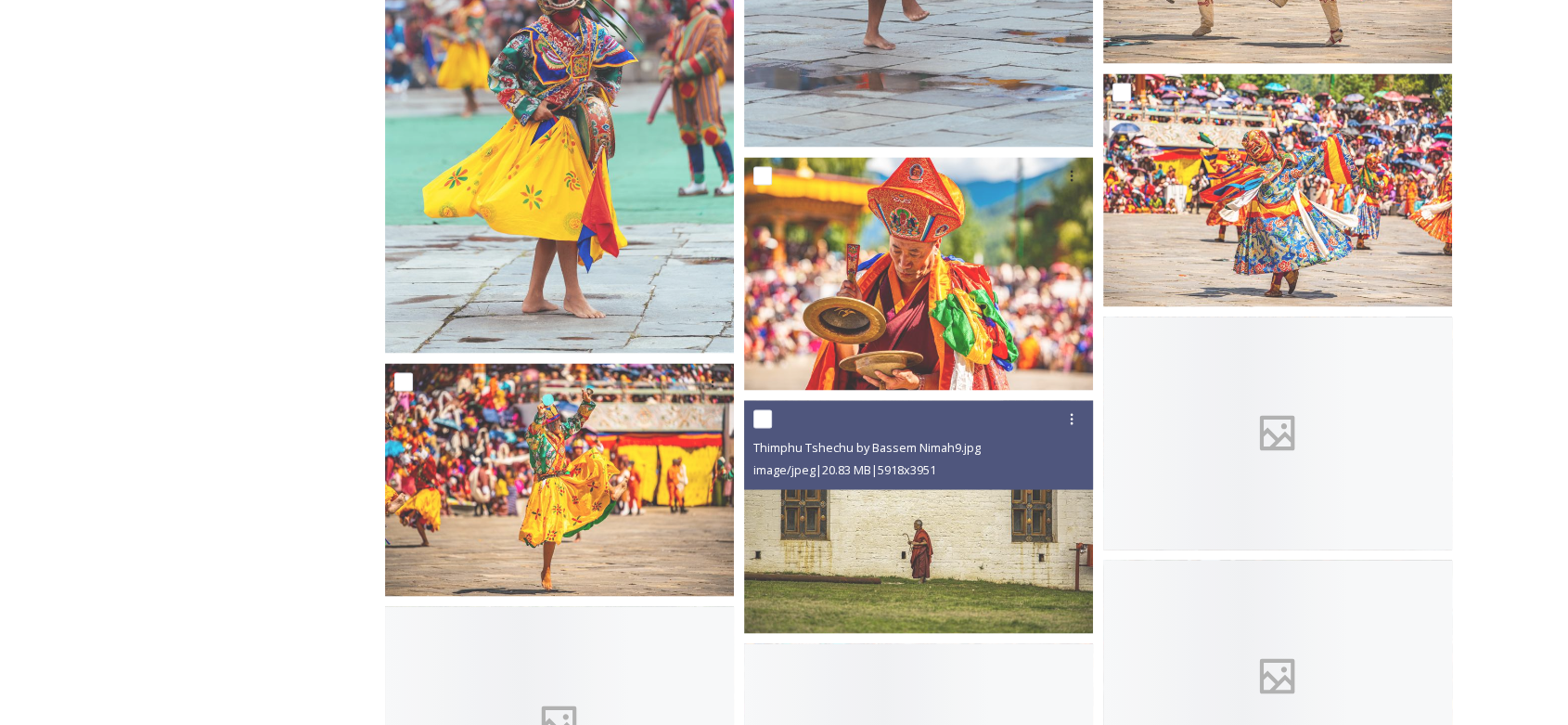 scroll, scrollTop: 3435, scrollLeft: 0, axis: vertical 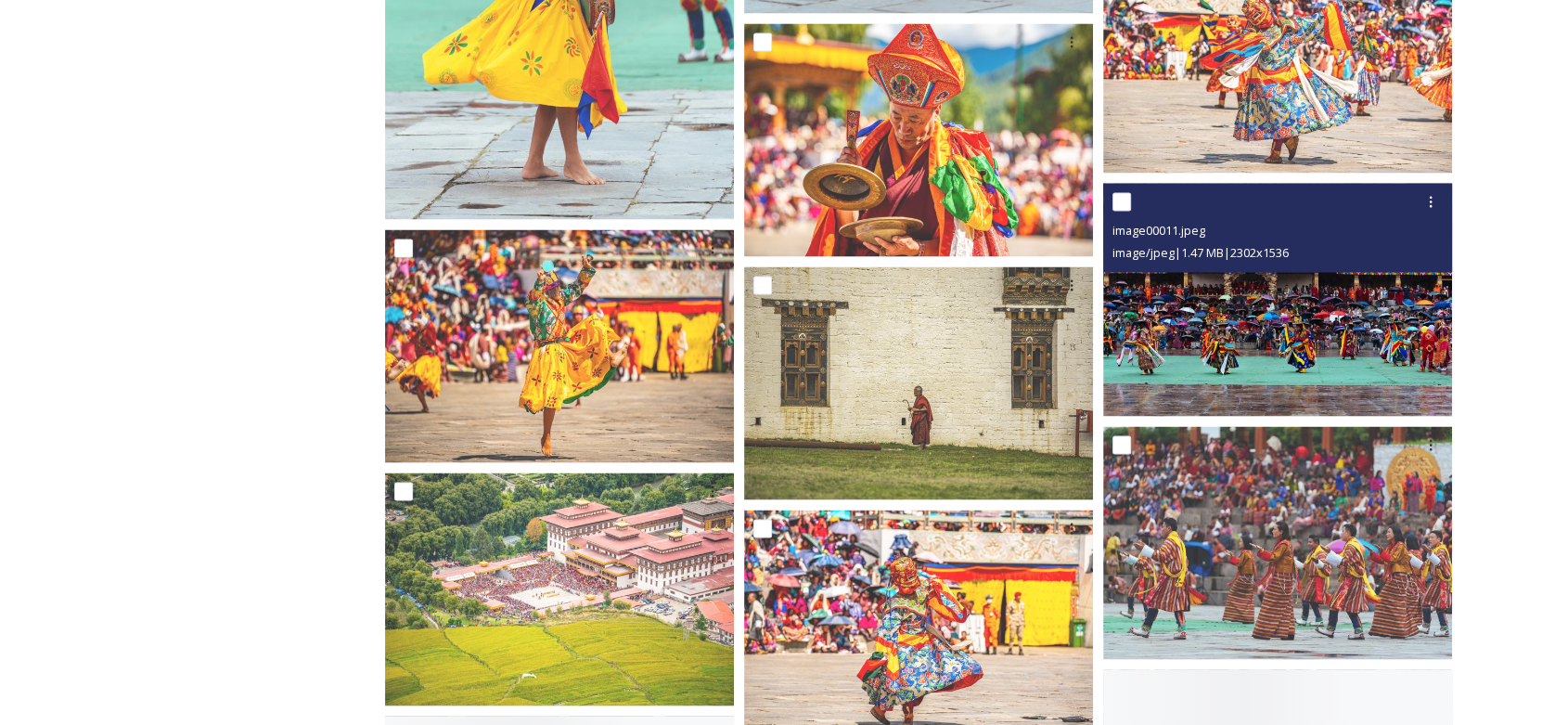 click at bounding box center (1278, 299) 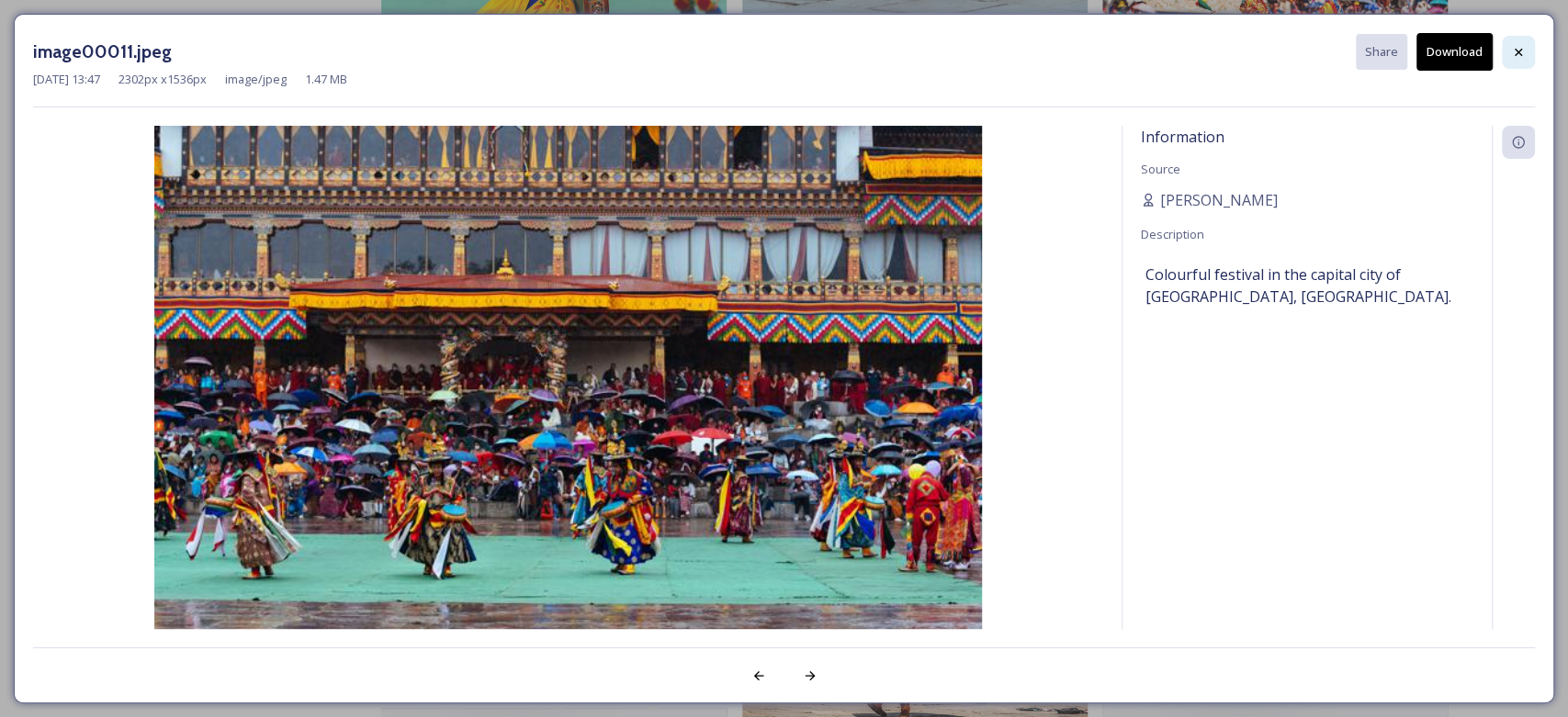 click 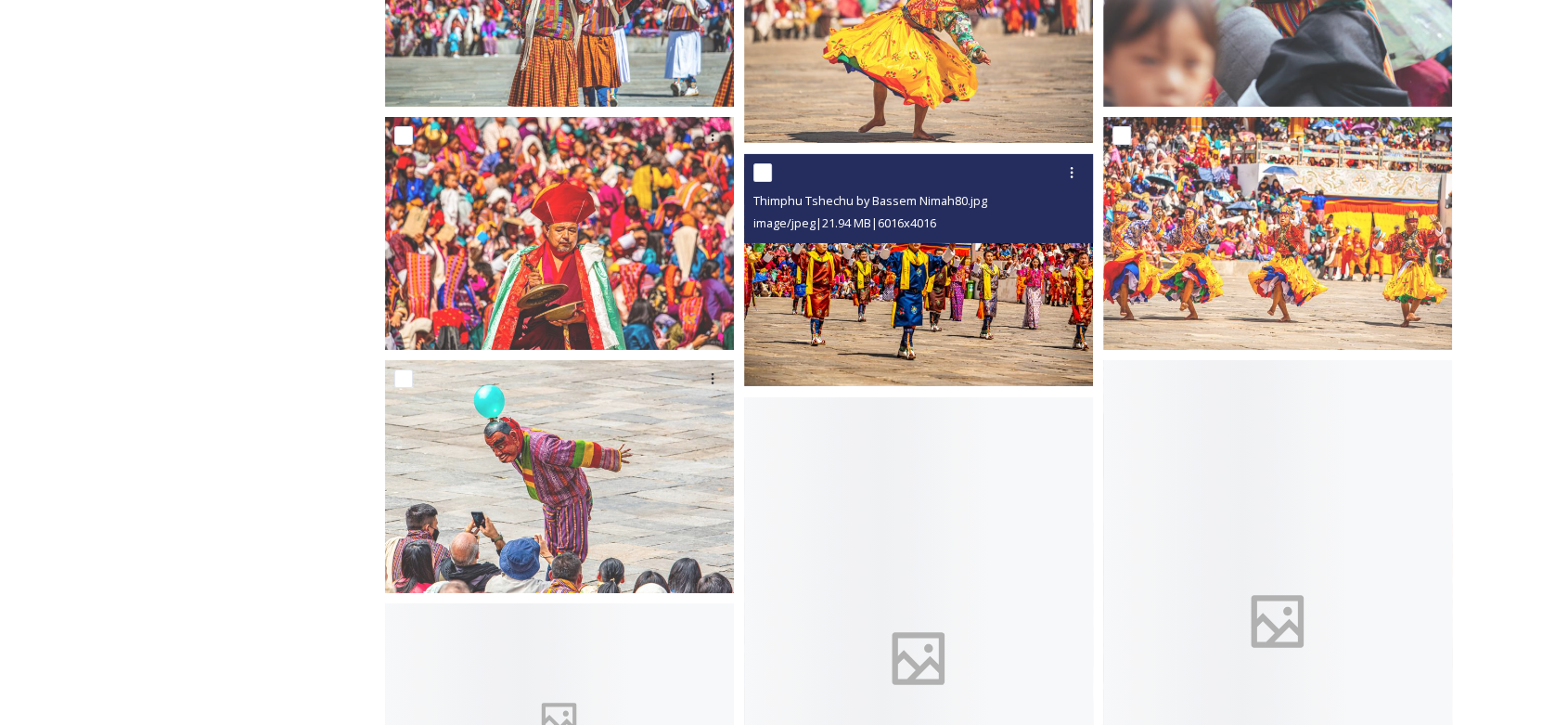 scroll, scrollTop: 6426, scrollLeft: 0, axis: vertical 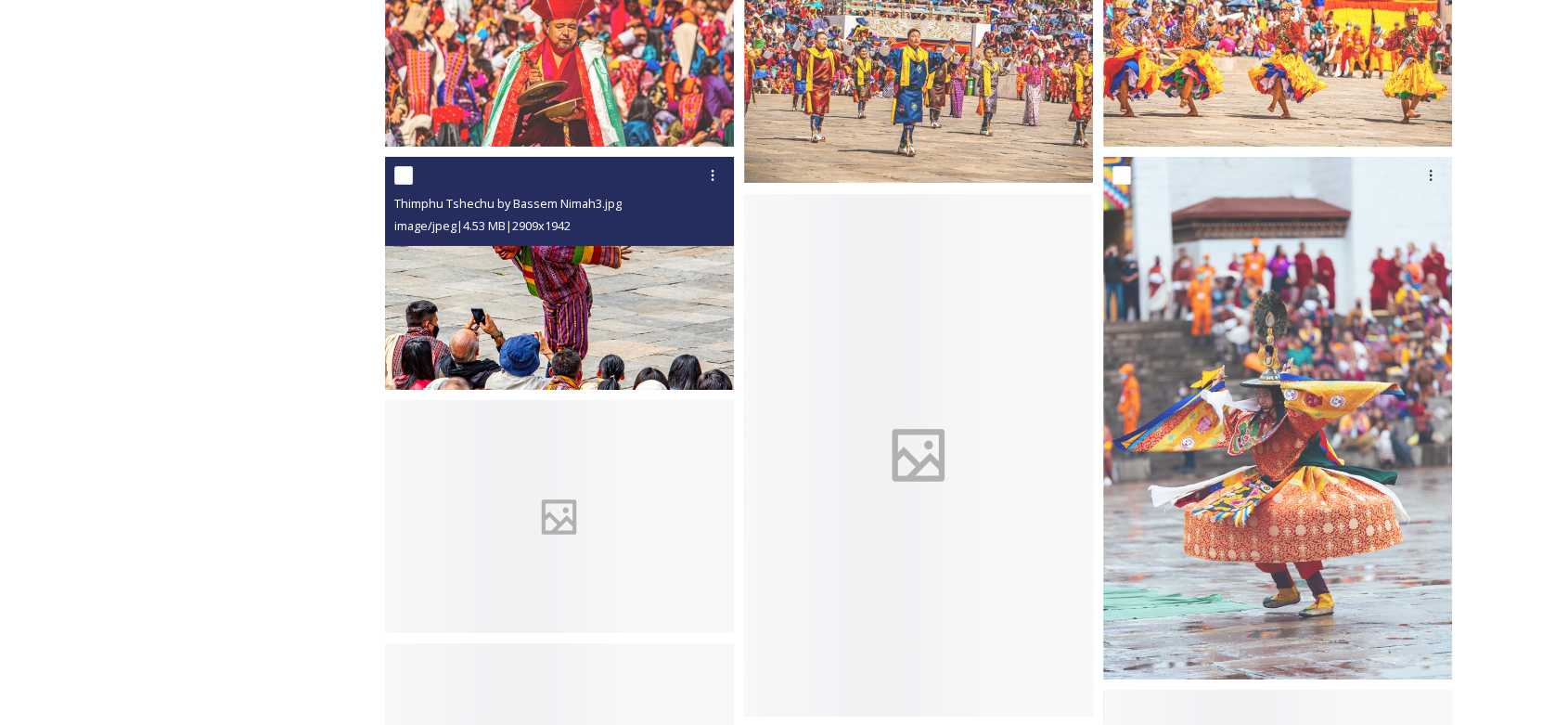 click at bounding box center (559, 273) 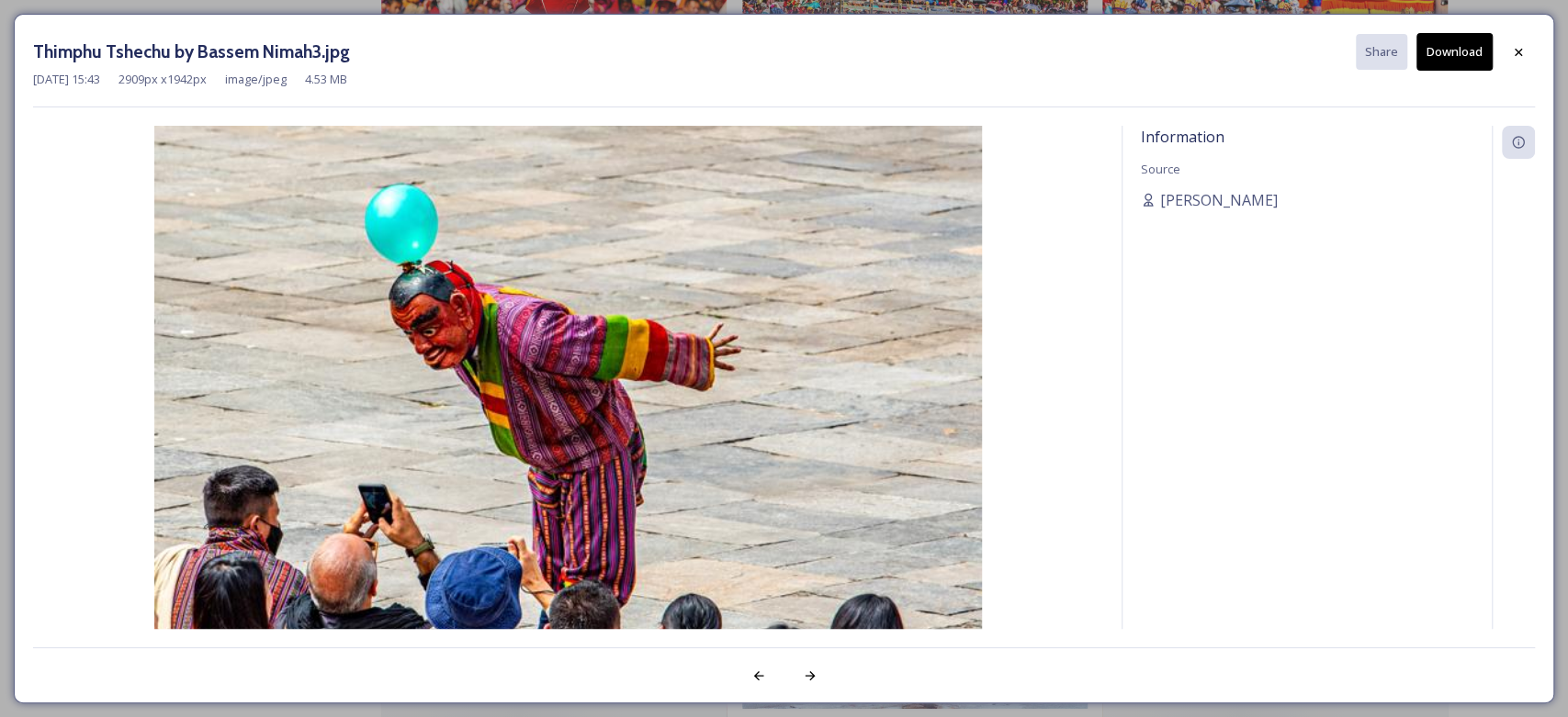 click on "Download" at bounding box center [1454, 51] 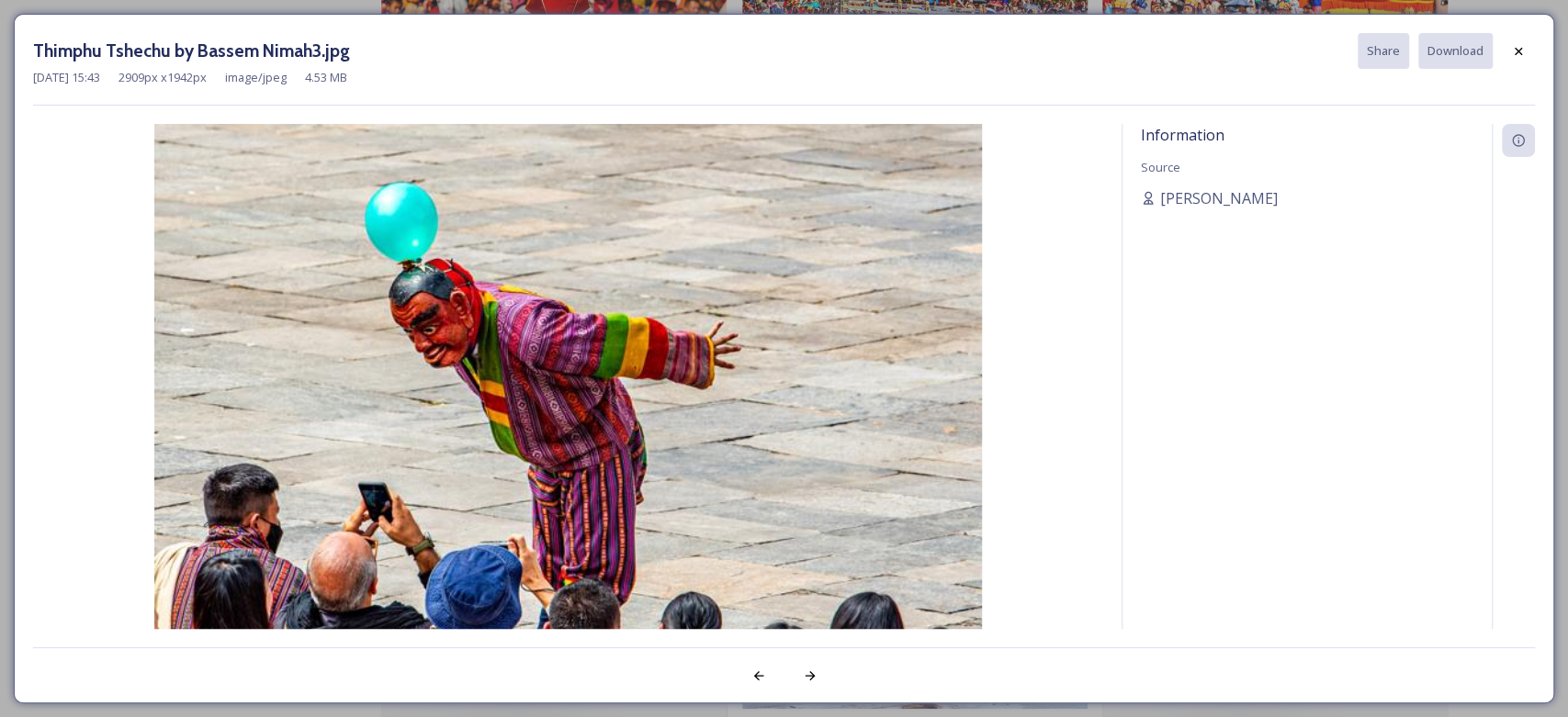click on "Thimphu Tshechu by Bassem Nimah3.jpg Share Download [DATE] 15:43 2909 px x  1942 px image/jpeg 4.53 MB Information Source [PERSON_NAME]" at bounding box center (784, 358) 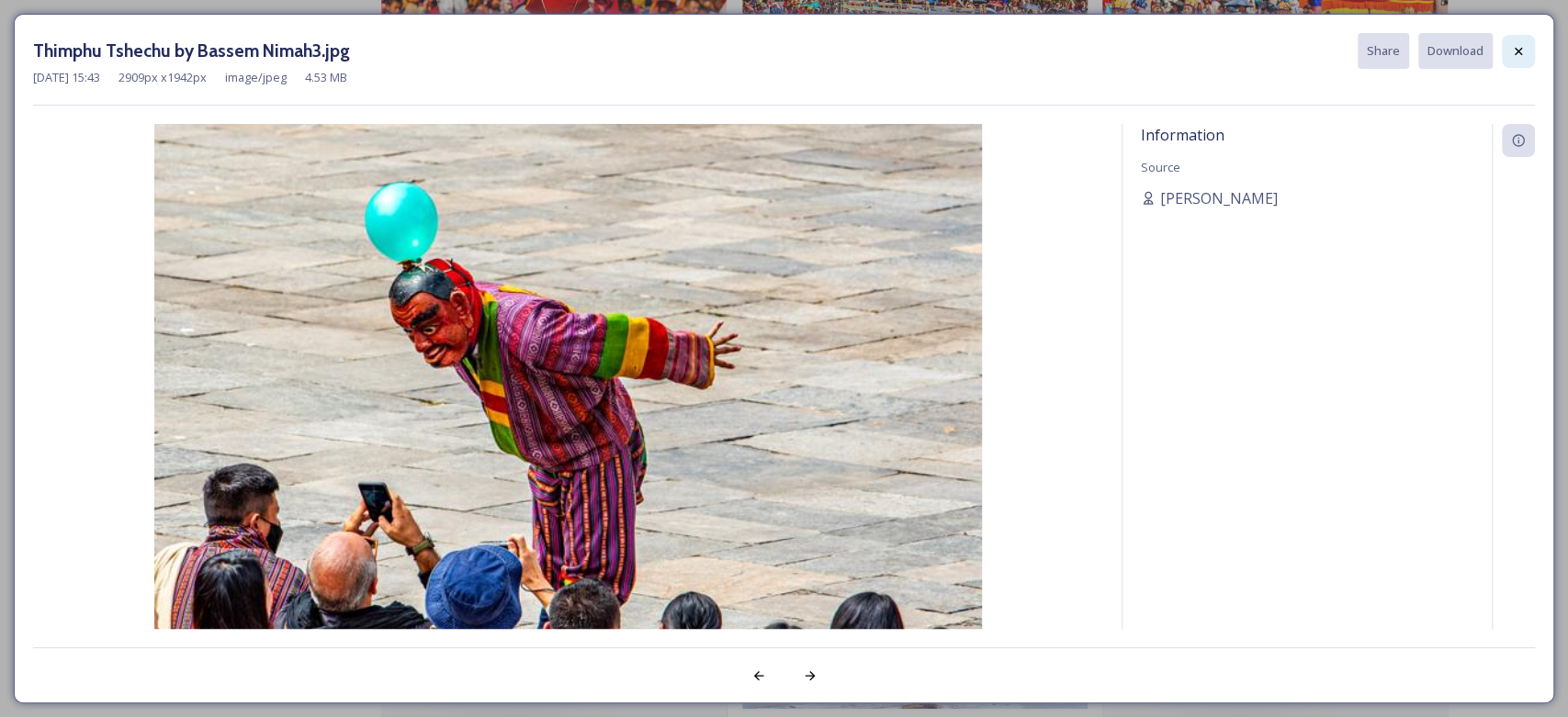 click 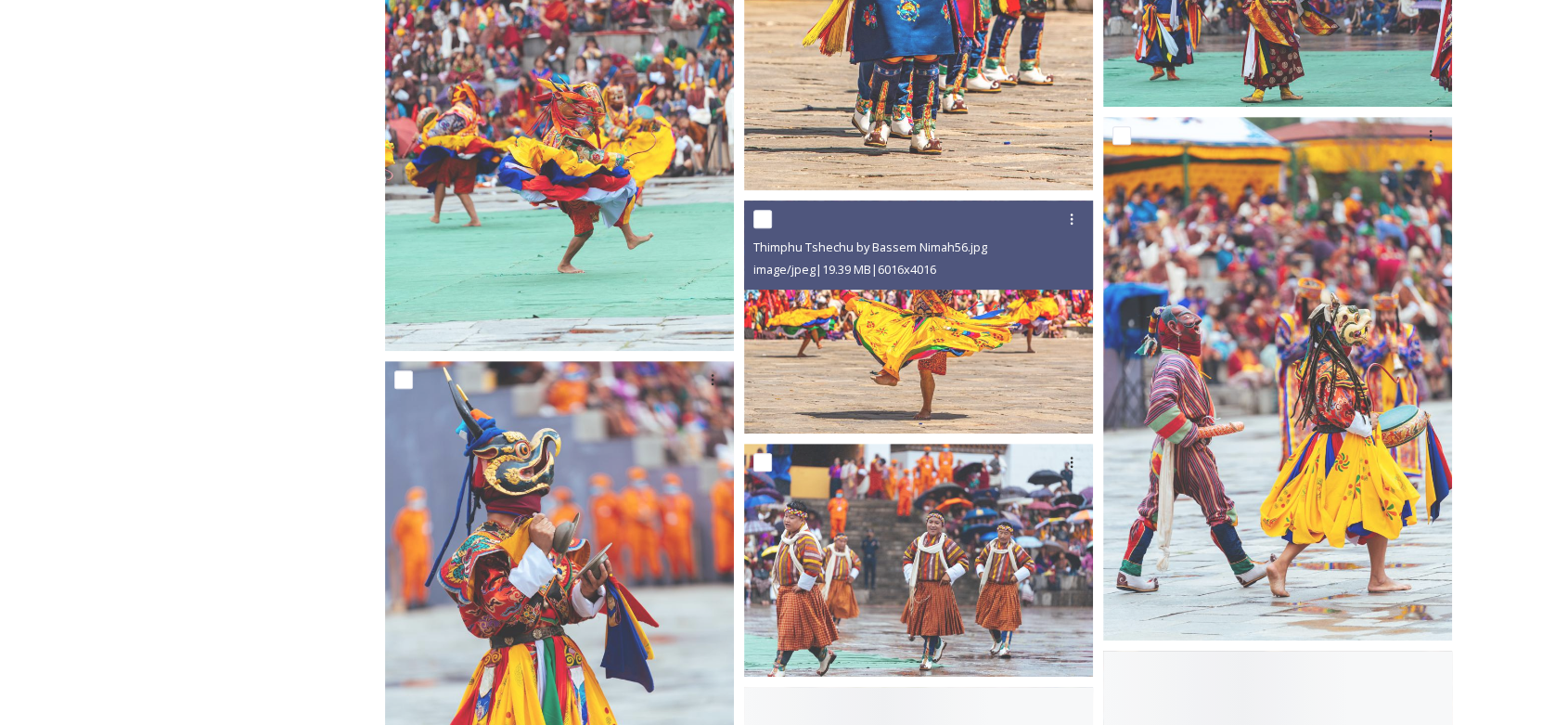 scroll, scrollTop: 8076, scrollLeft: 0, axis: vertical 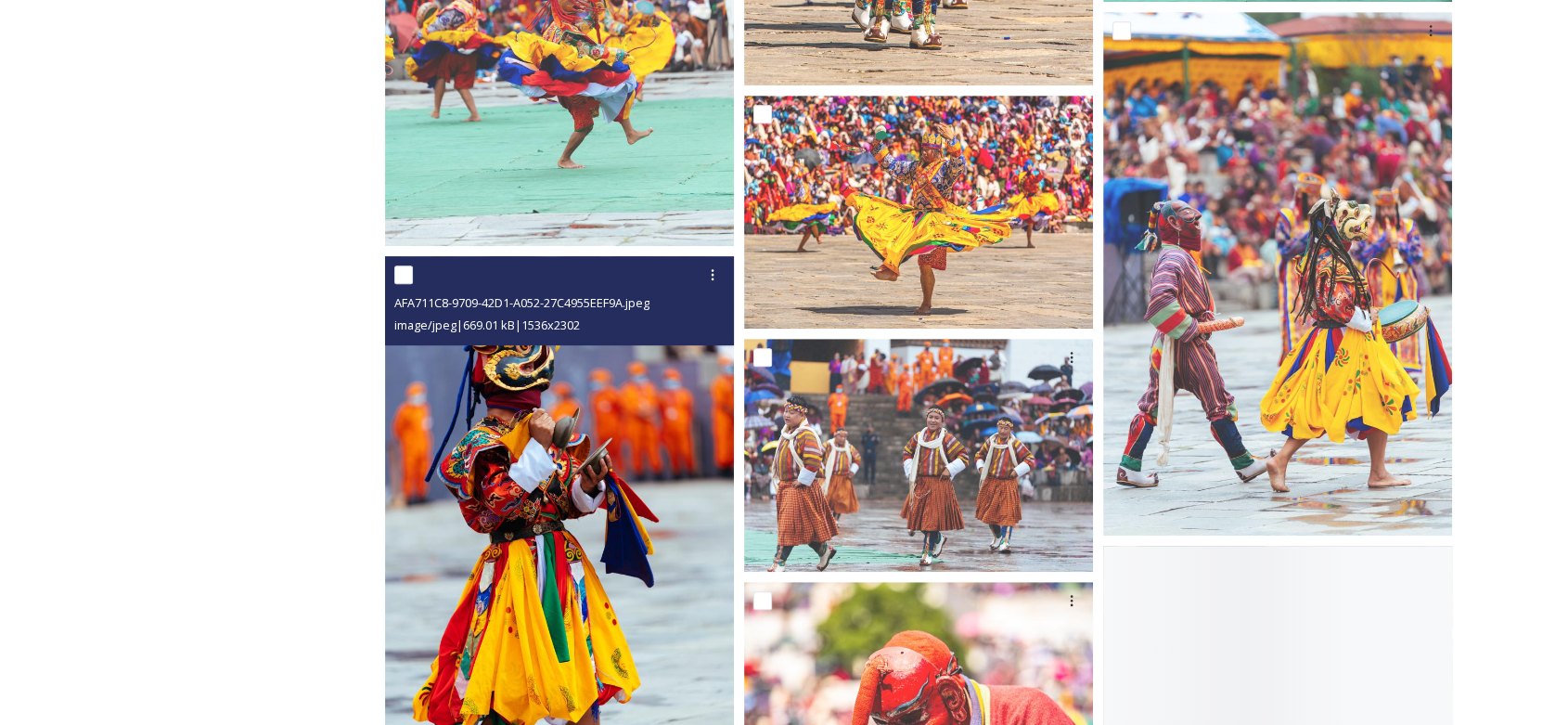 click at bounding box center (559, 517) 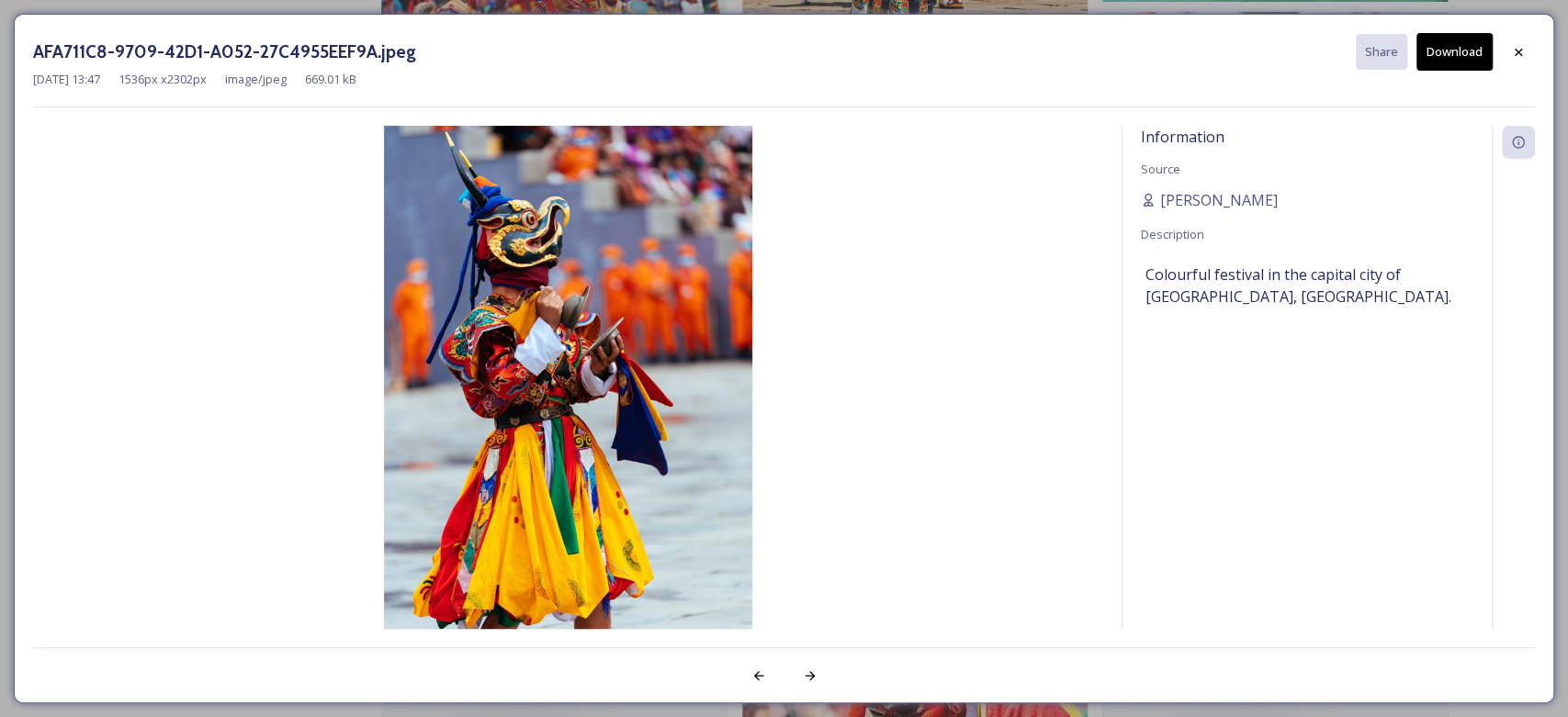 click on "Download" at bounding box center [1454, 51] 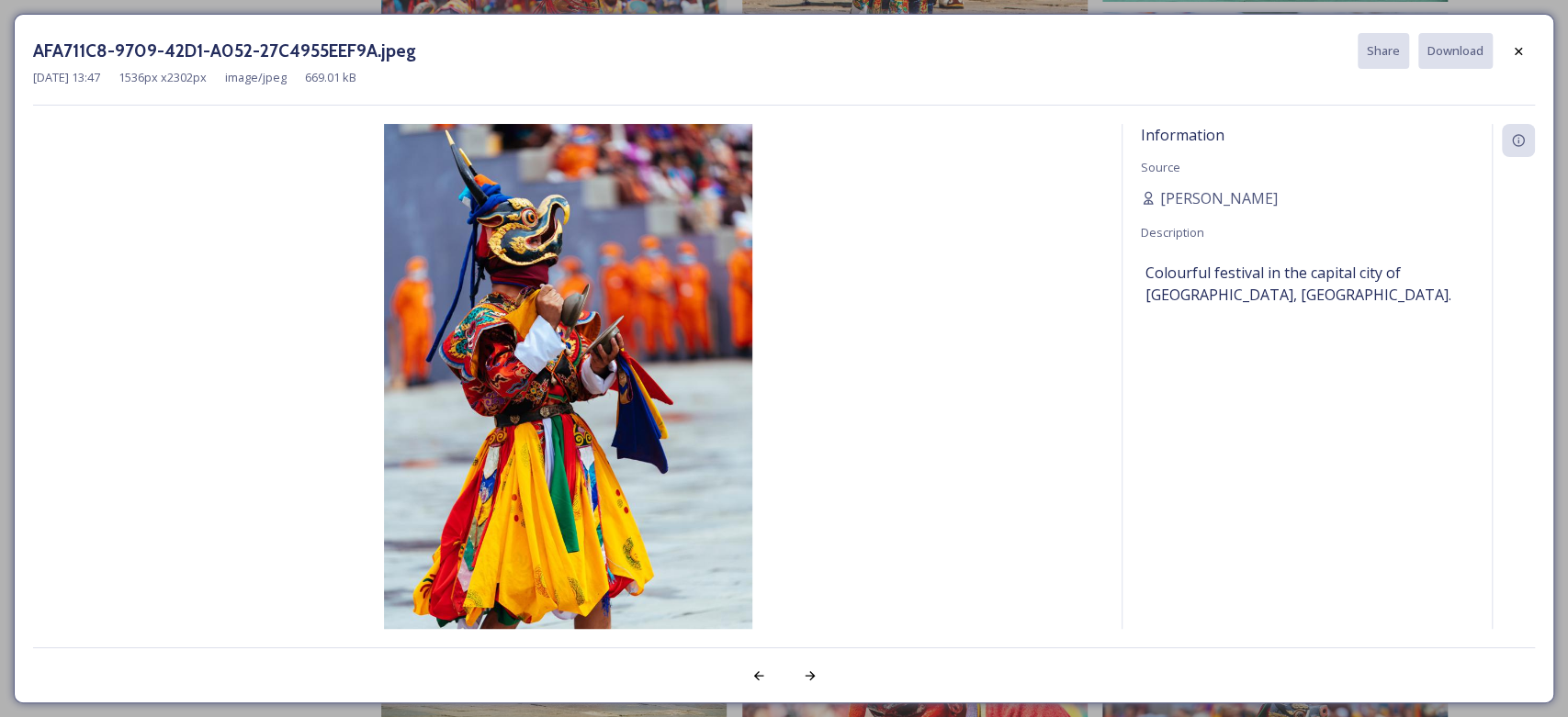 click on "Information Source [PERSON_NAME] Description Colourful festival in the capital city of [GEOGRAPHIC_DATA], [GEOGRAPHIC_DATA]." at bounding box center [1307, 399] 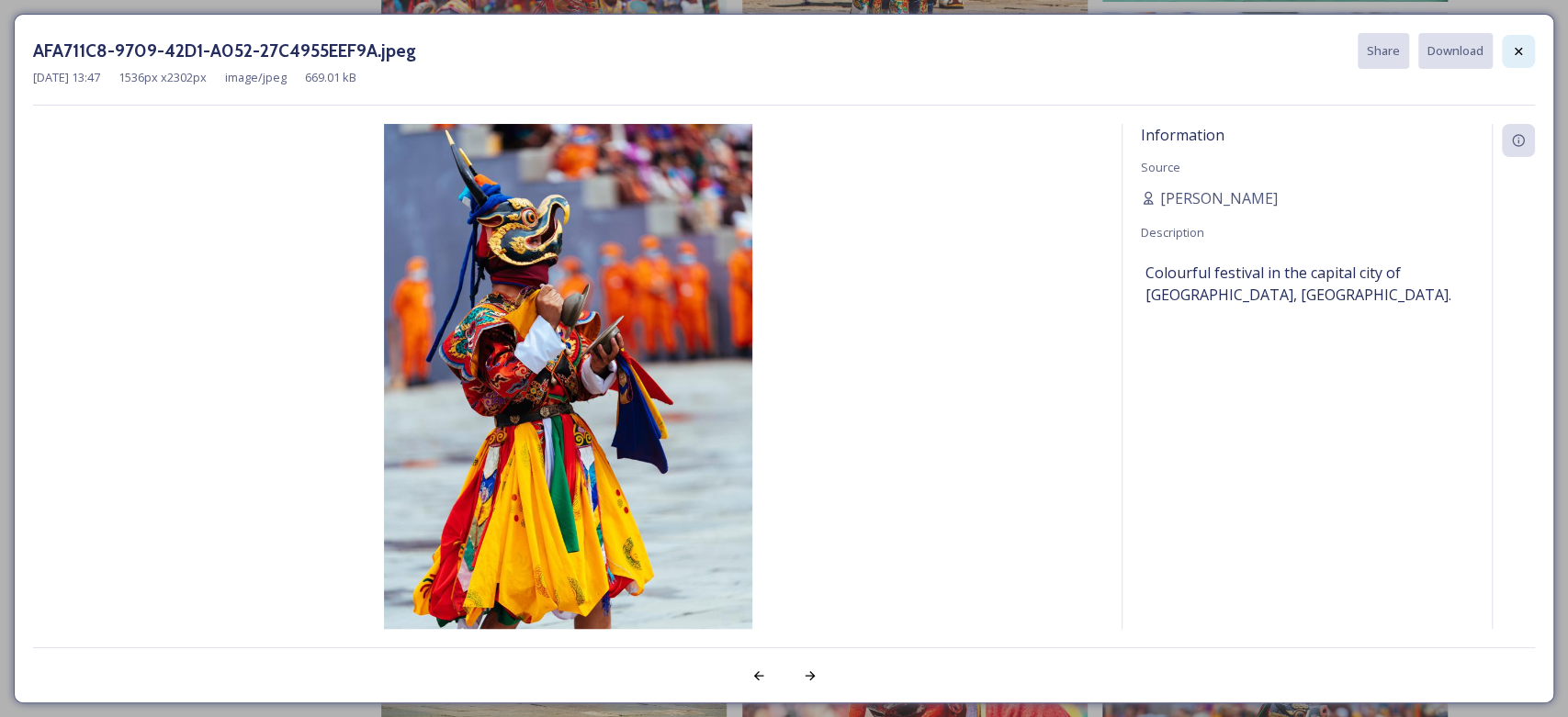 click 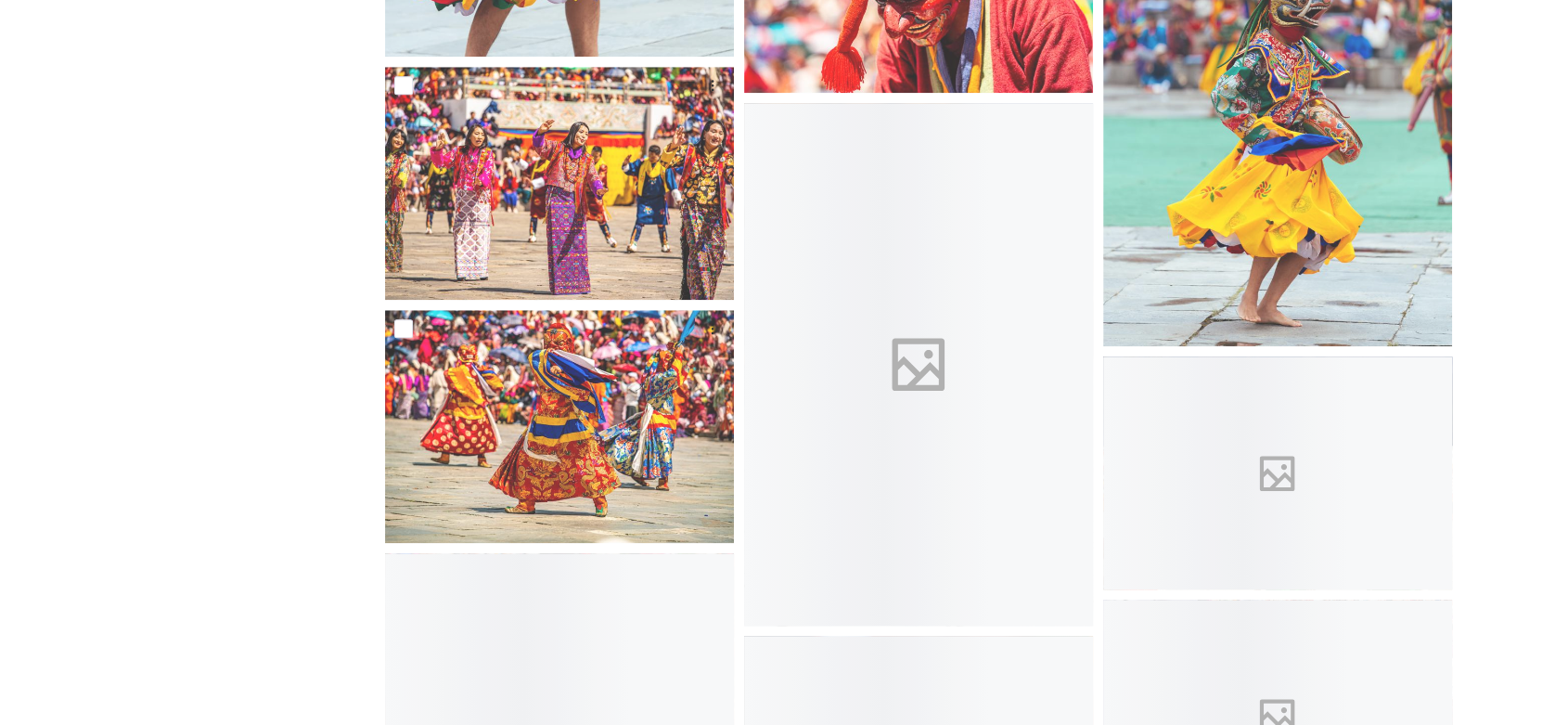 scroll, scrollTop: 8385, scrollLeft: 0, axis: vertical 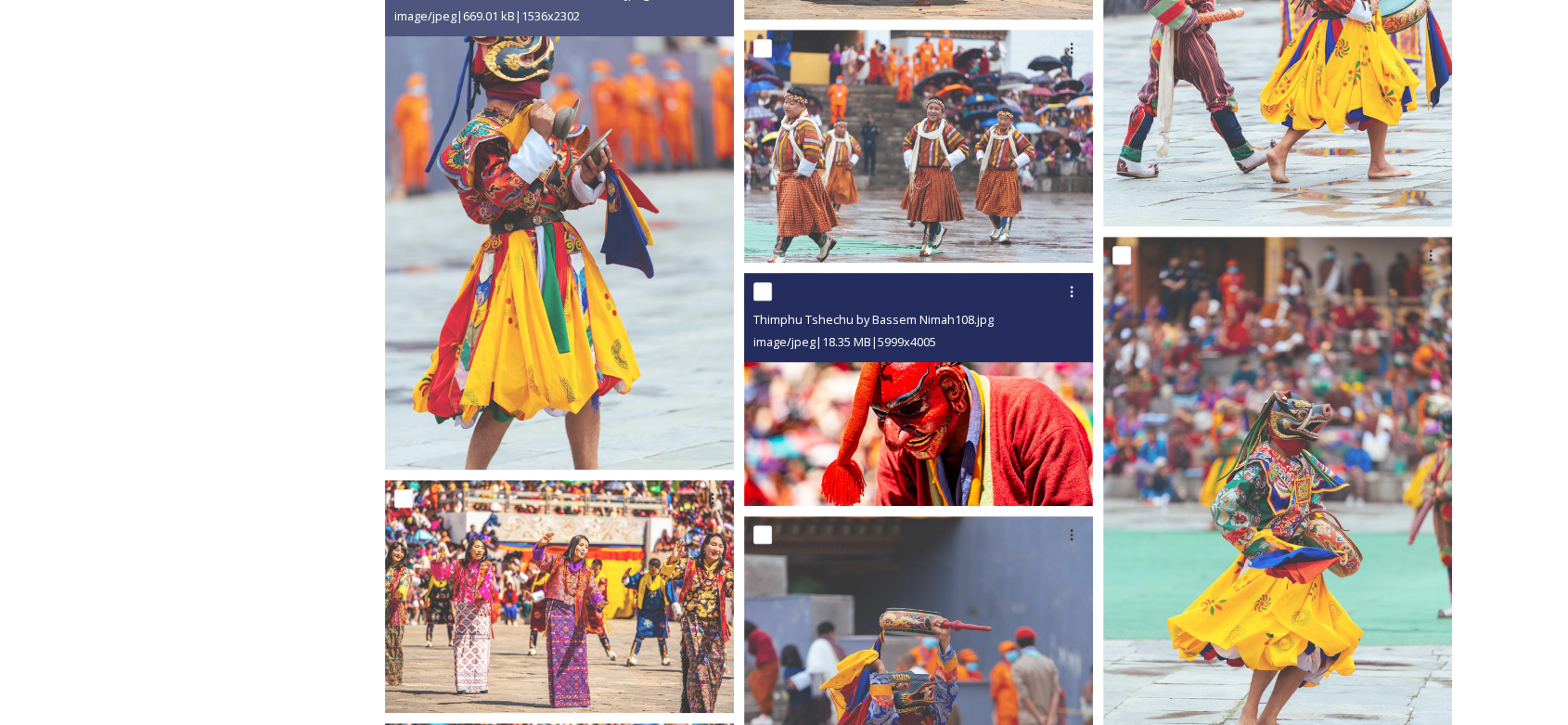 click at bounding box center [919, 389] 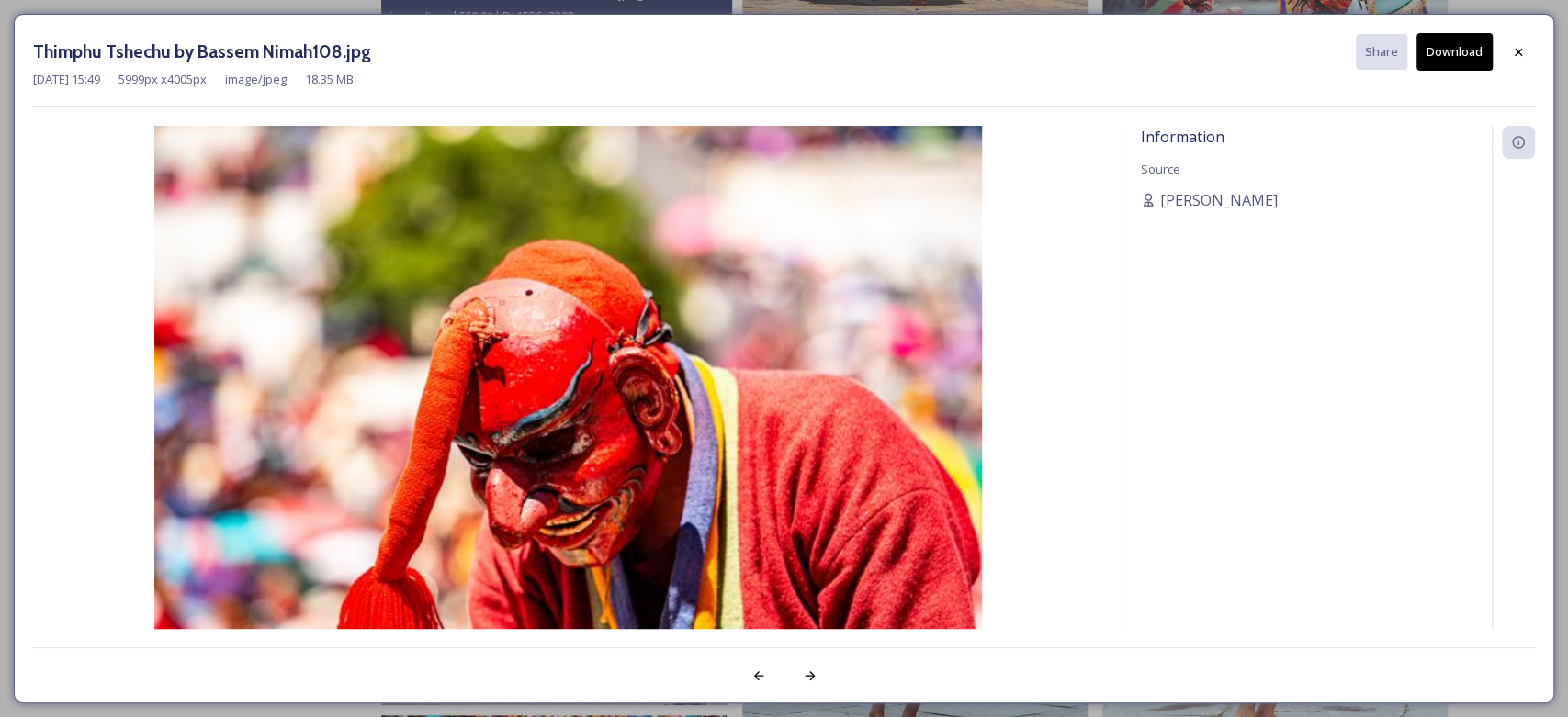 click on "Download" at bounding box center [1454, 51] 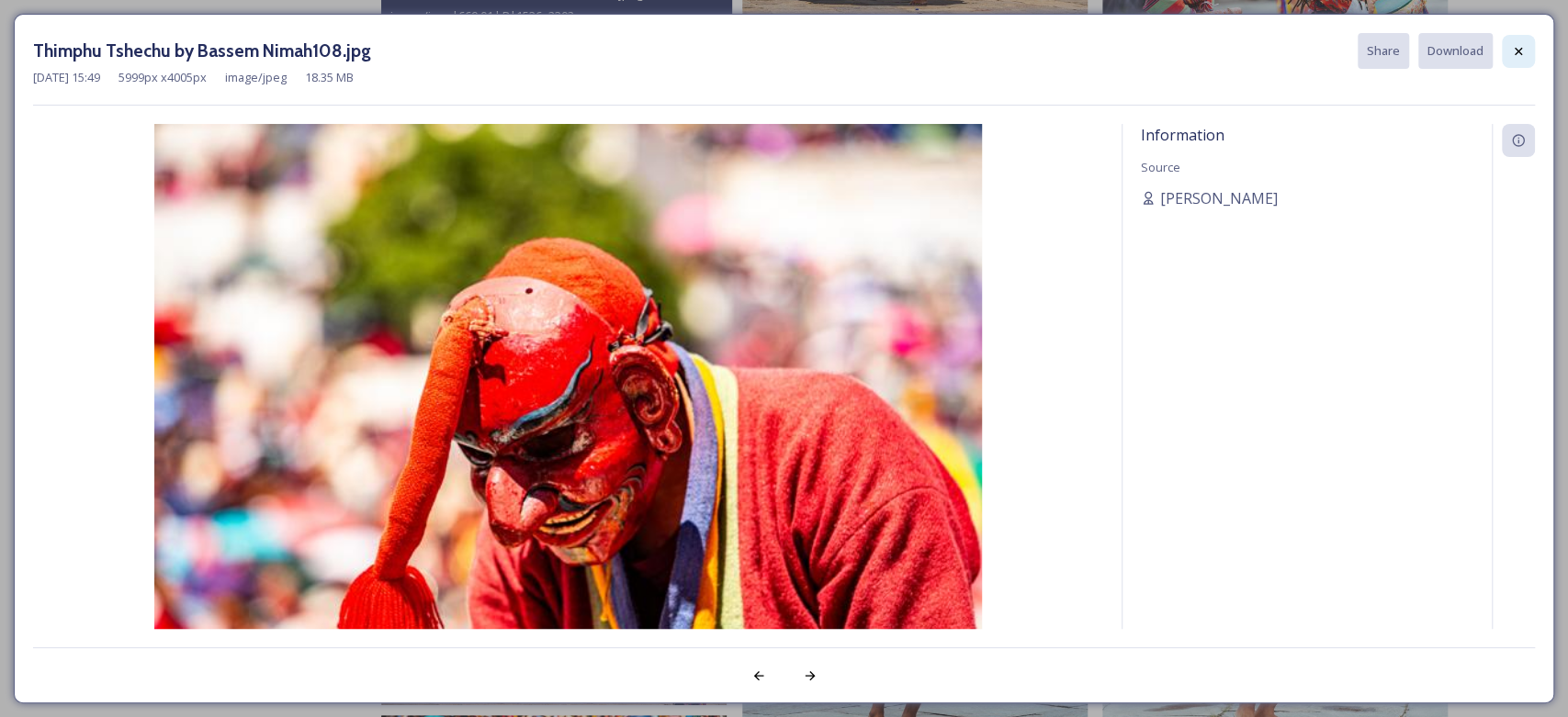 click at bounding box center [1518, 51] 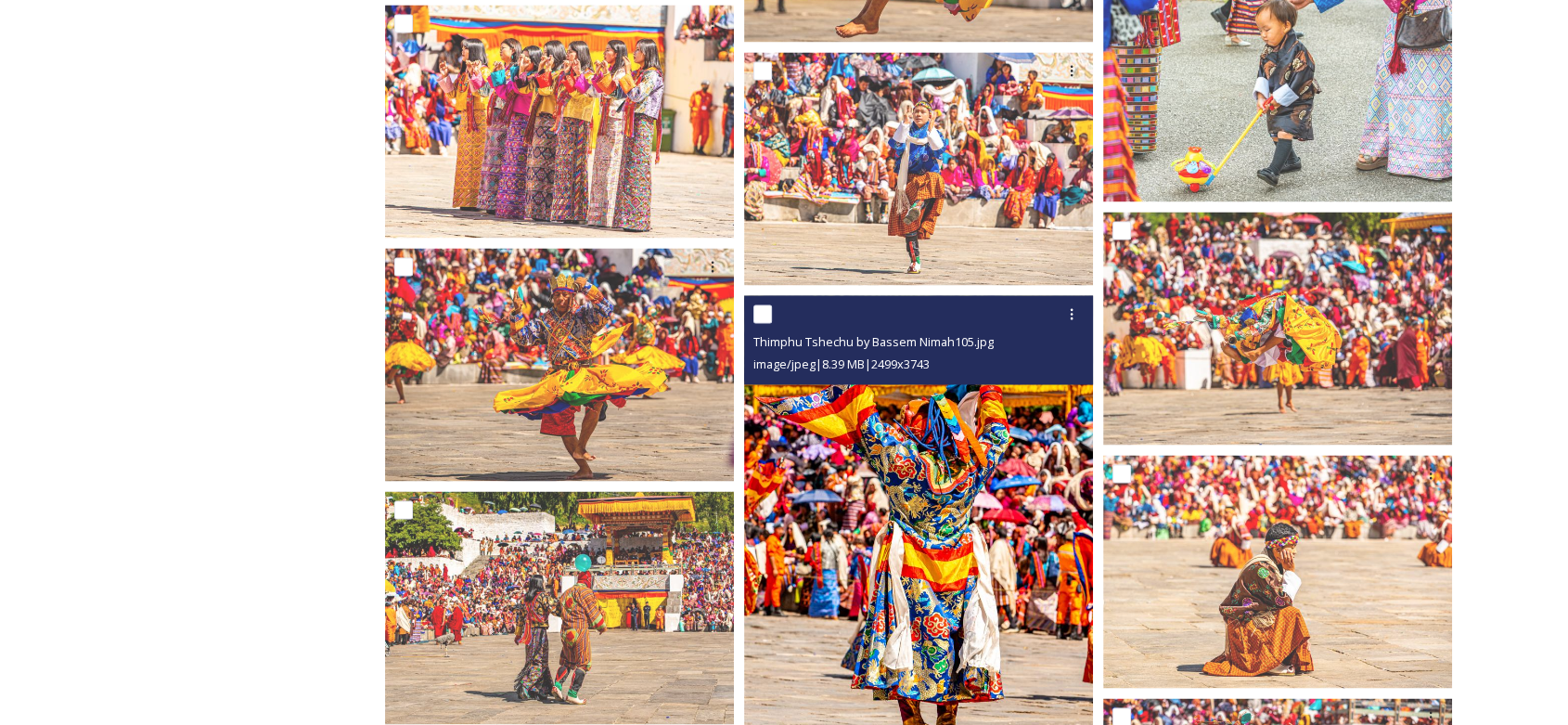 scroll, scrollTop: 9904, scrollLeft: 0, axis: vertical 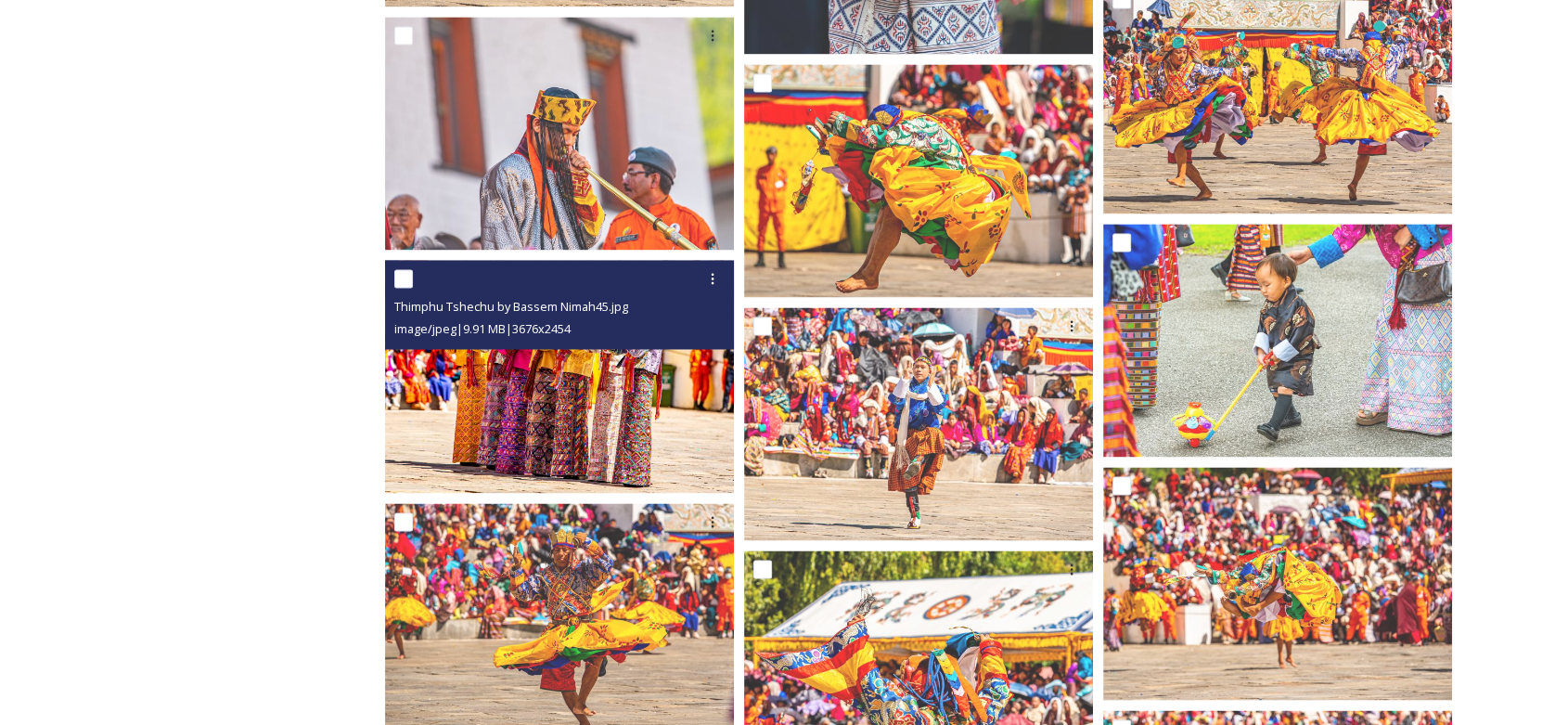 click at bounding box center [559, 376] 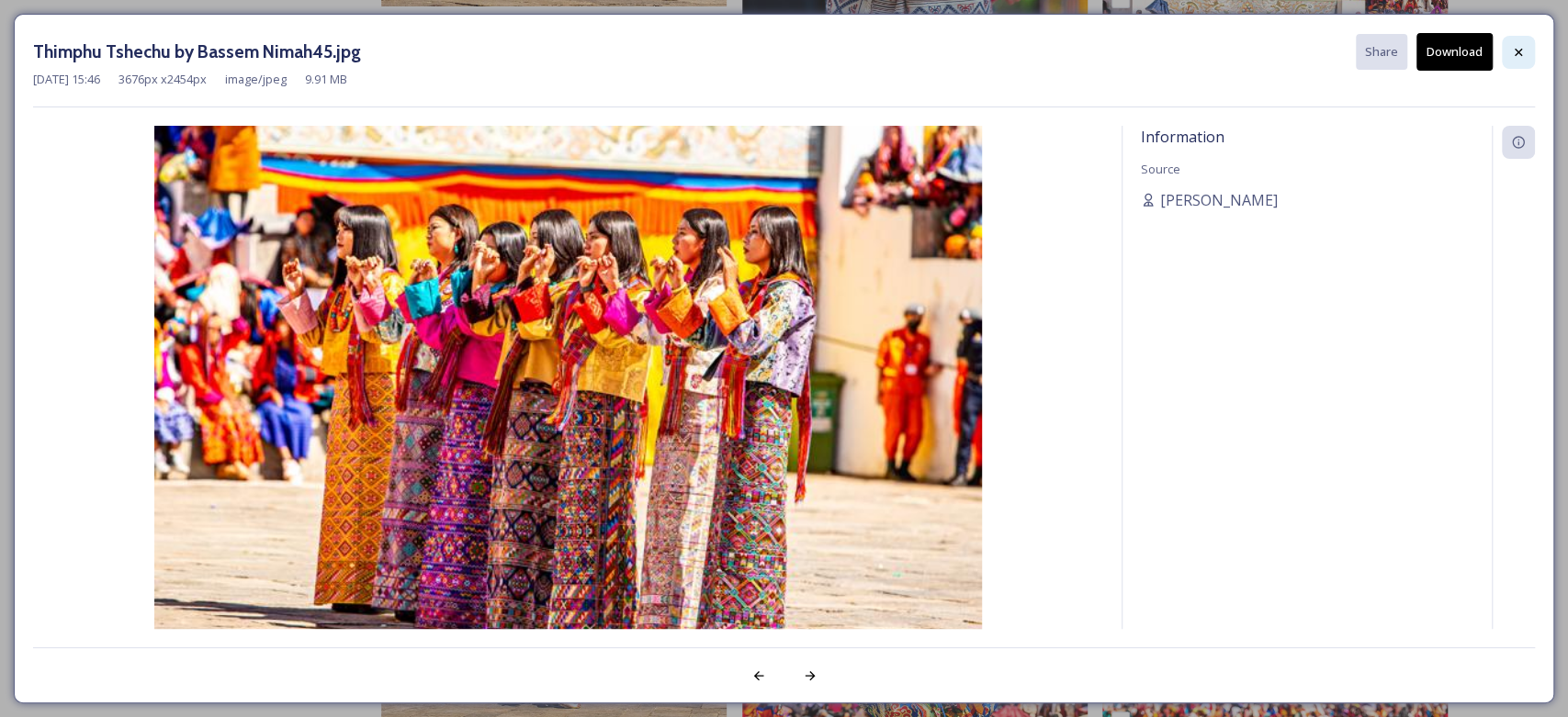 click 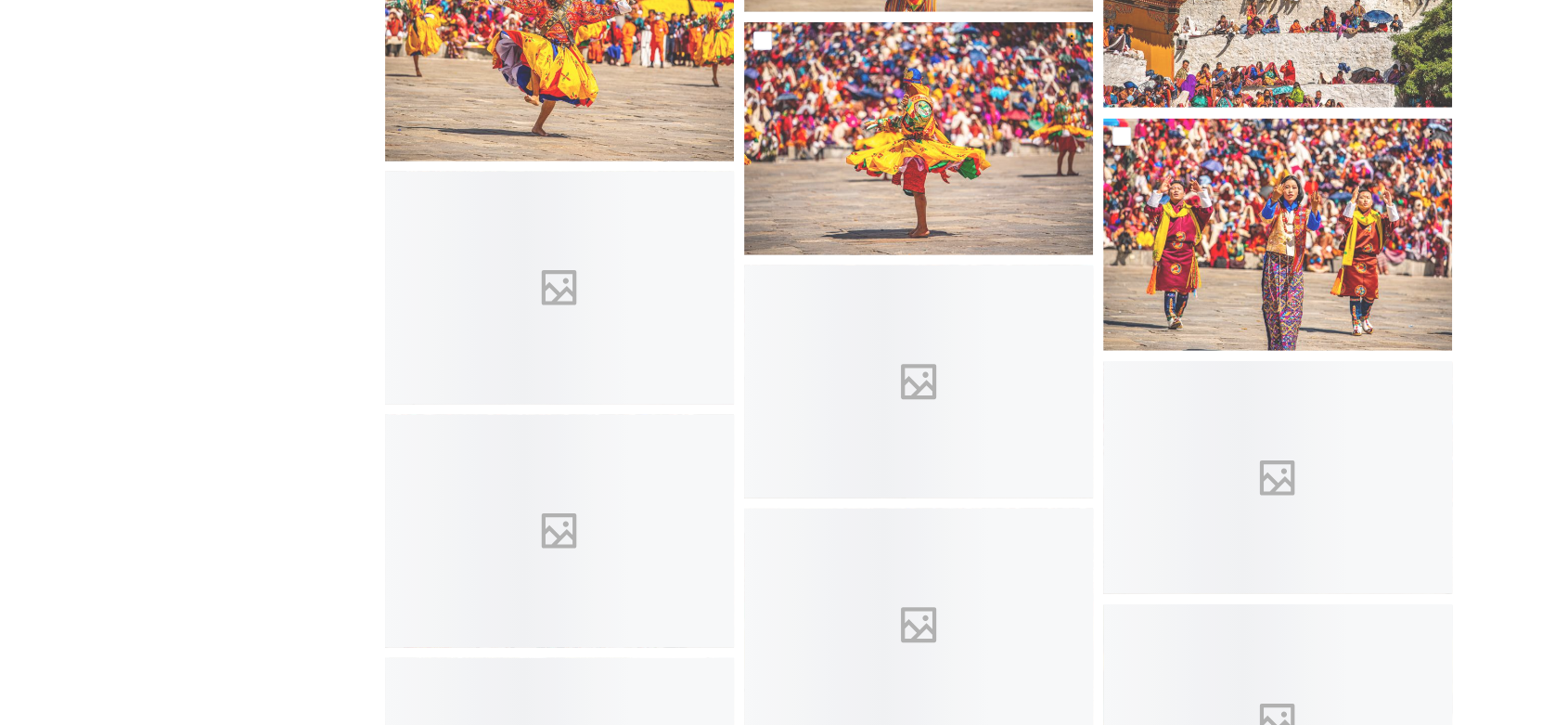 scroll, scrollTop: 12276, scrollLeft: 0, axis: vertical 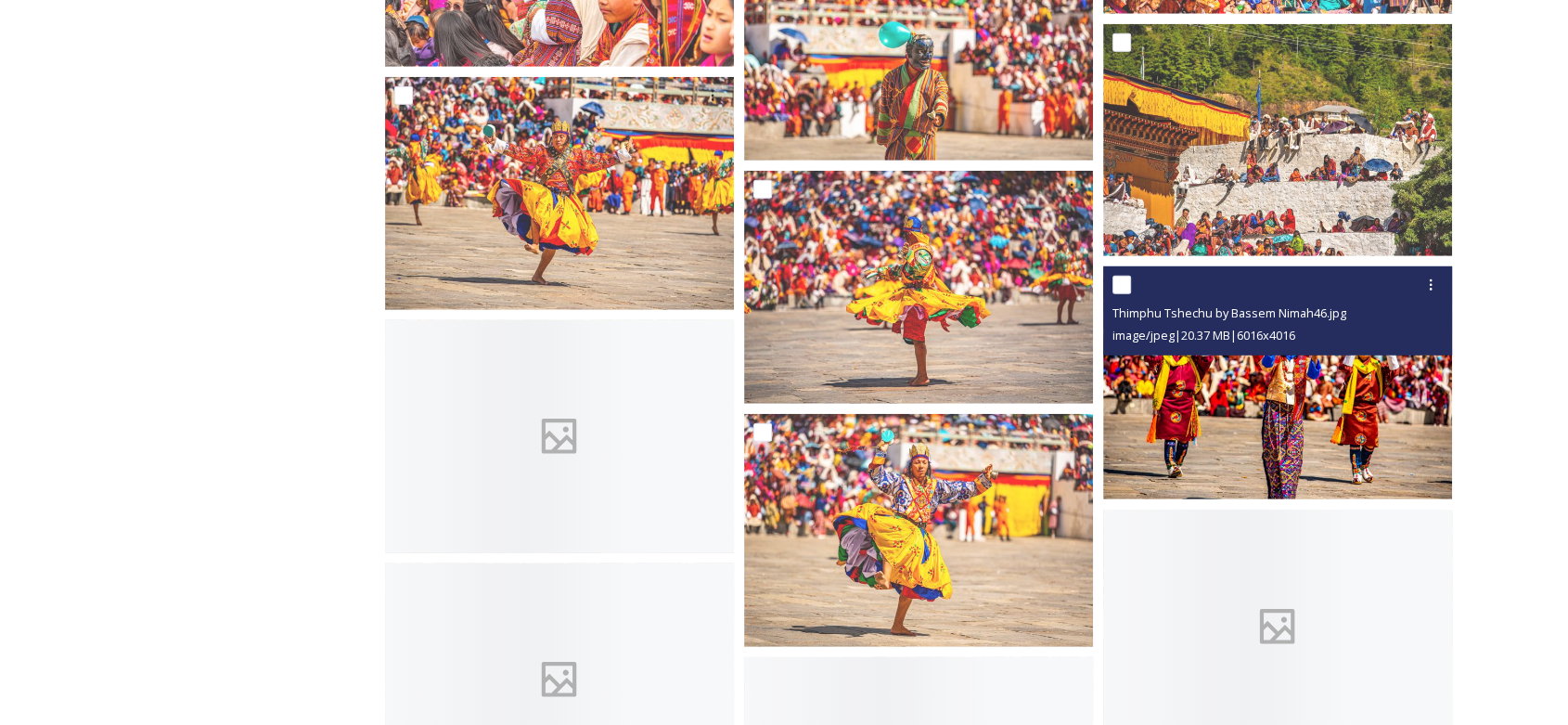 click at bounding box center [1278, 383] 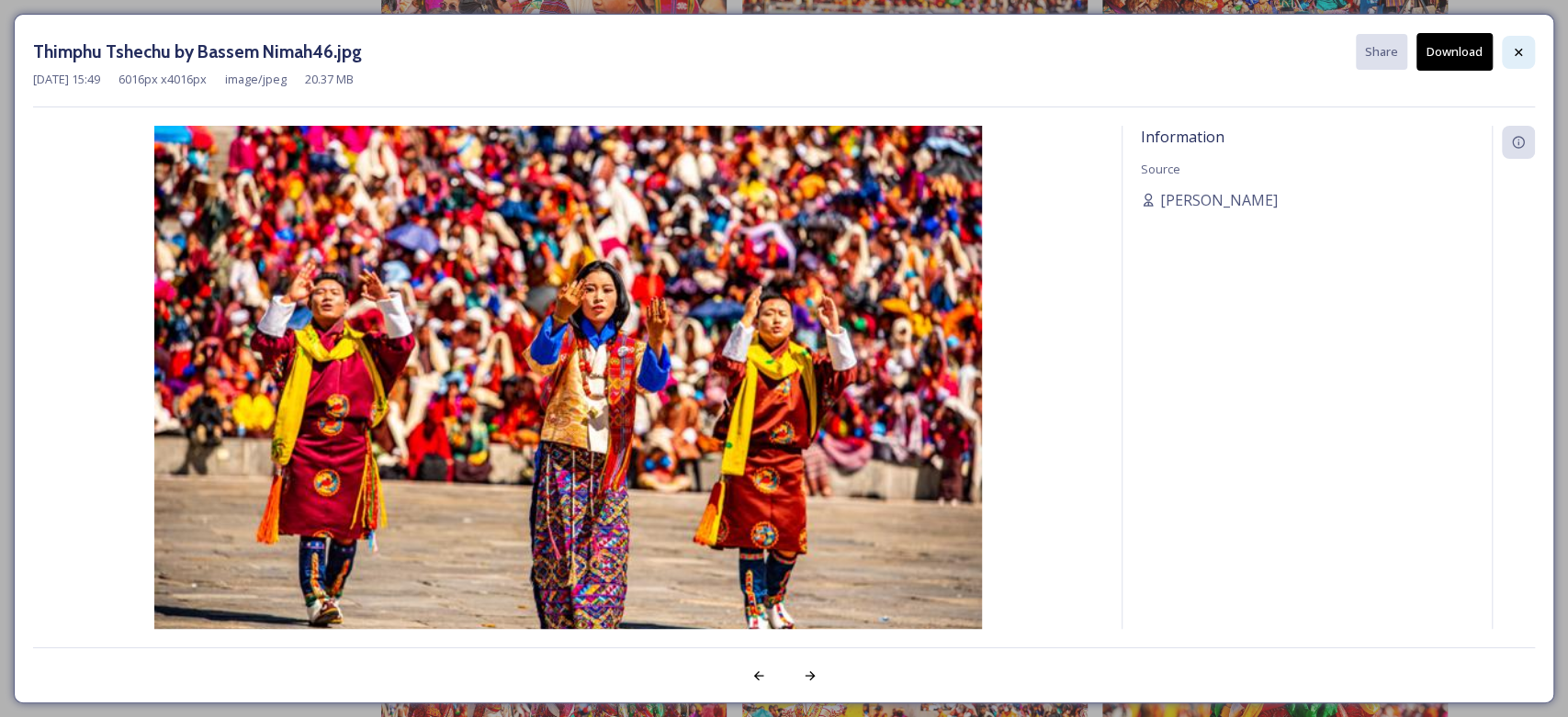 click 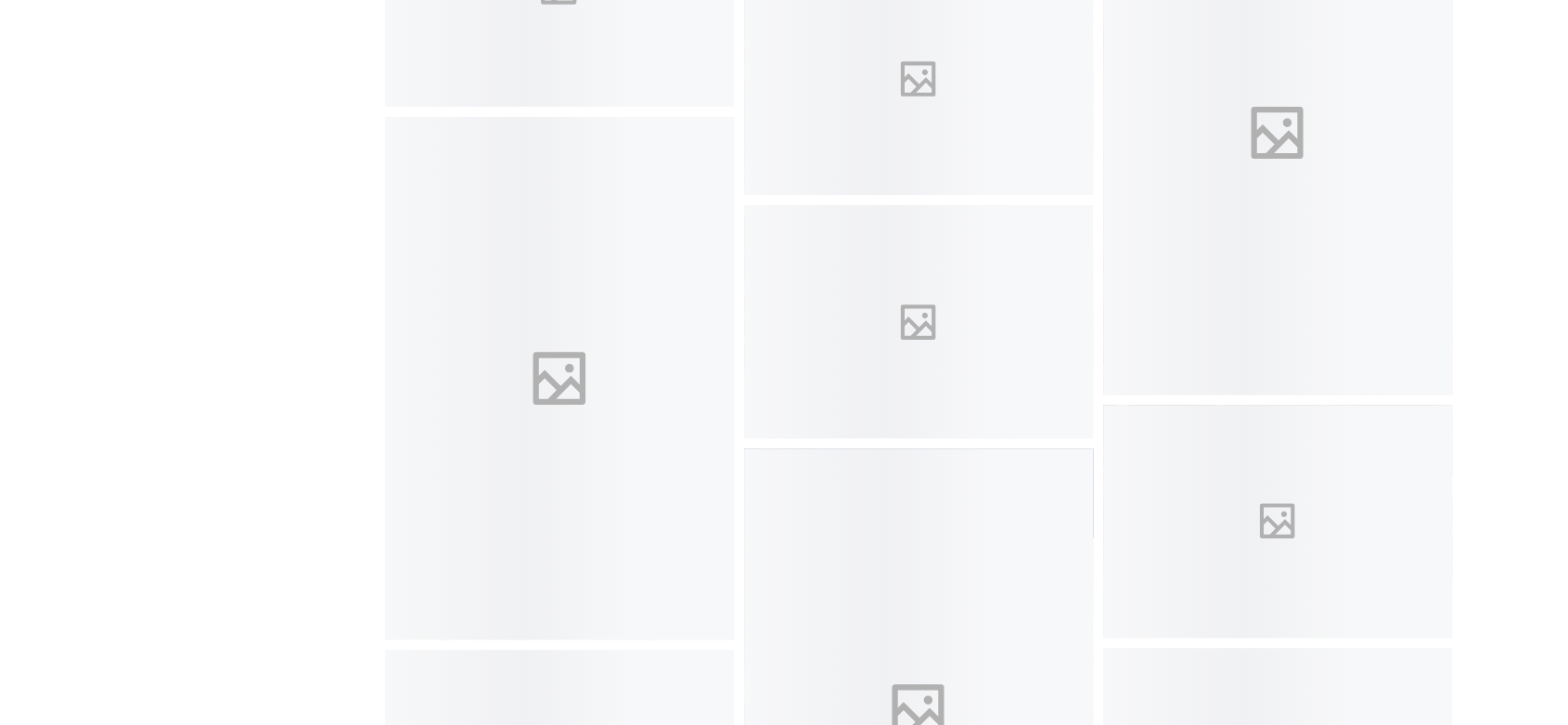scroll, scrollTop: 14853, scrollLeft: 0, axis: vertical 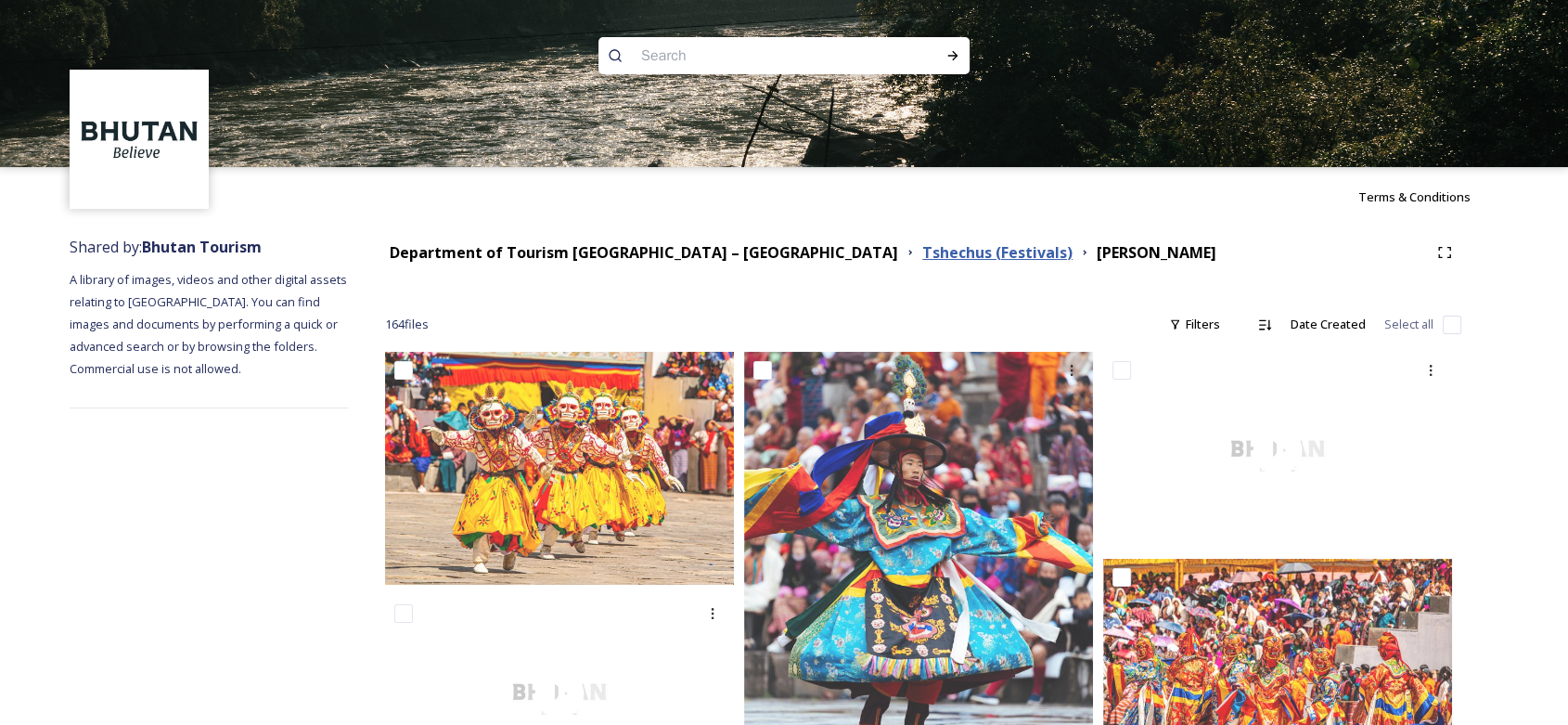 click on "Tshechus (Festivals)" at bounding box center [997, 252] 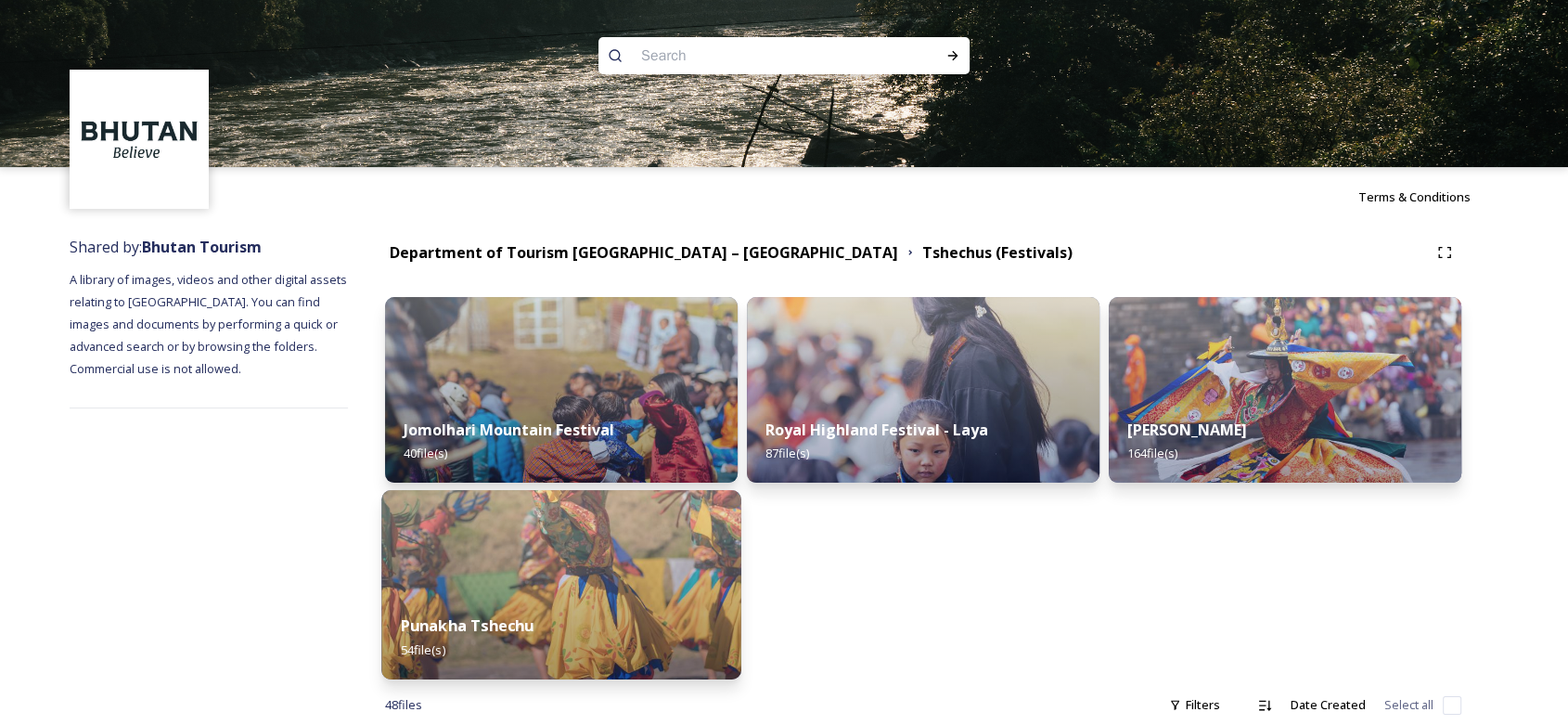 click at bounding box center [561, 585] 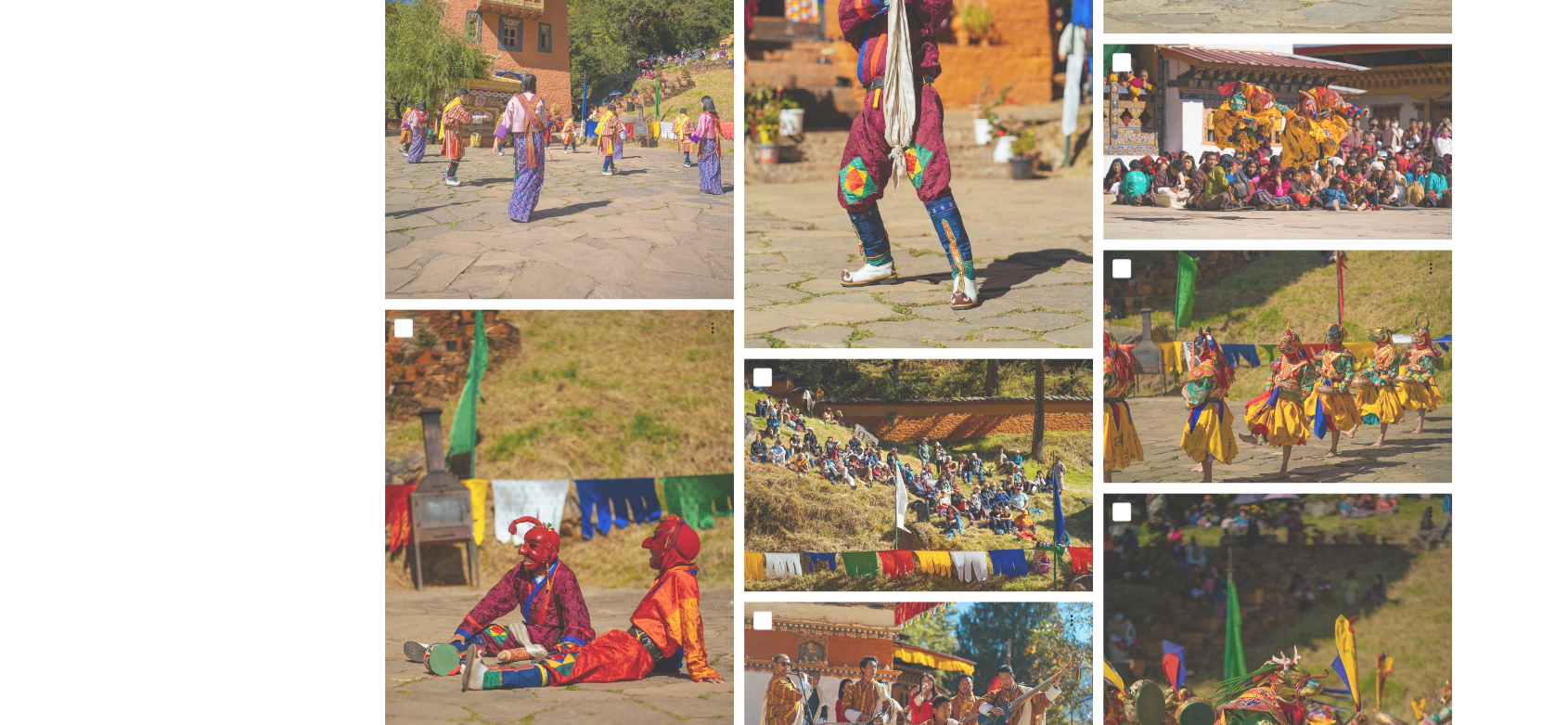 scroll, scrollTop: 2785, scrollLeft: 0, axis: vertical 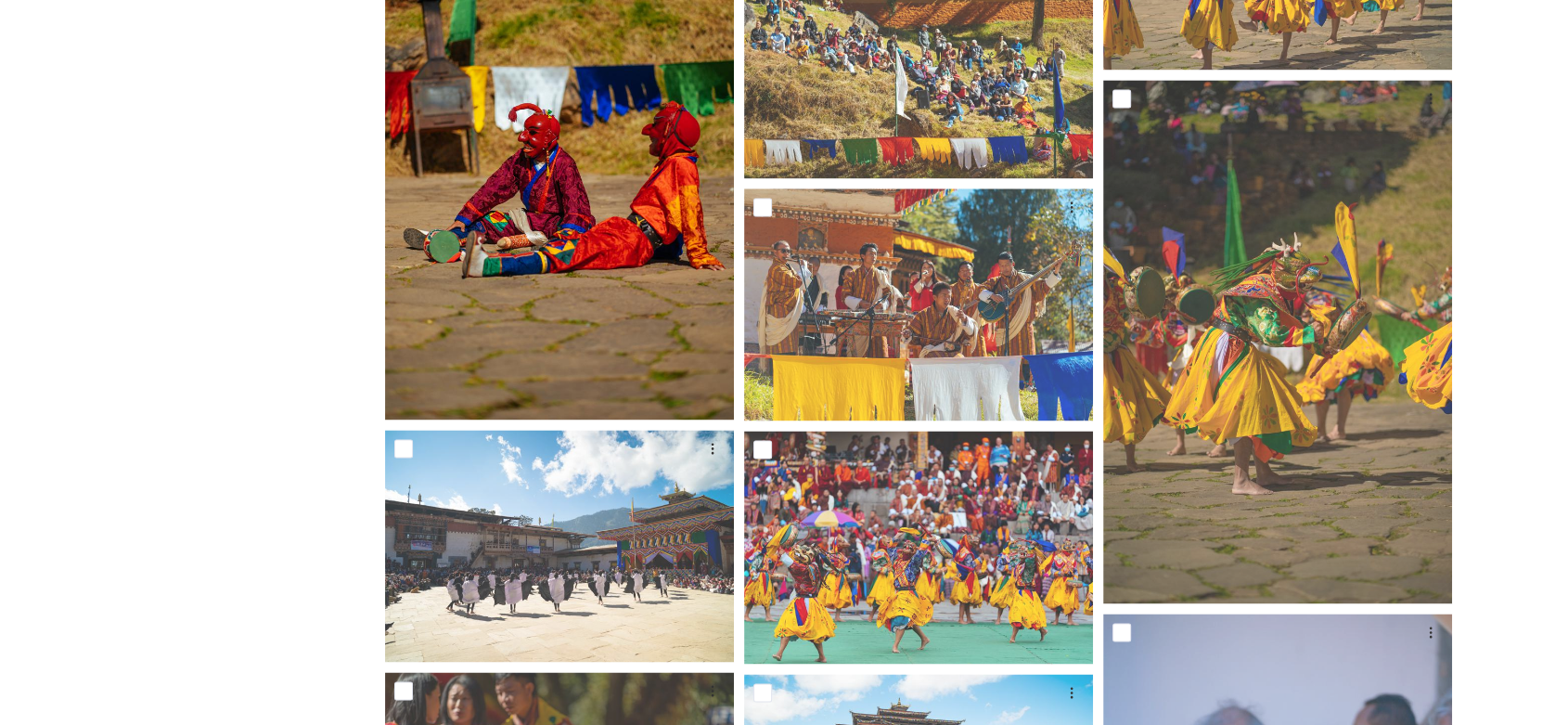 click at bounding box center (559, 158) 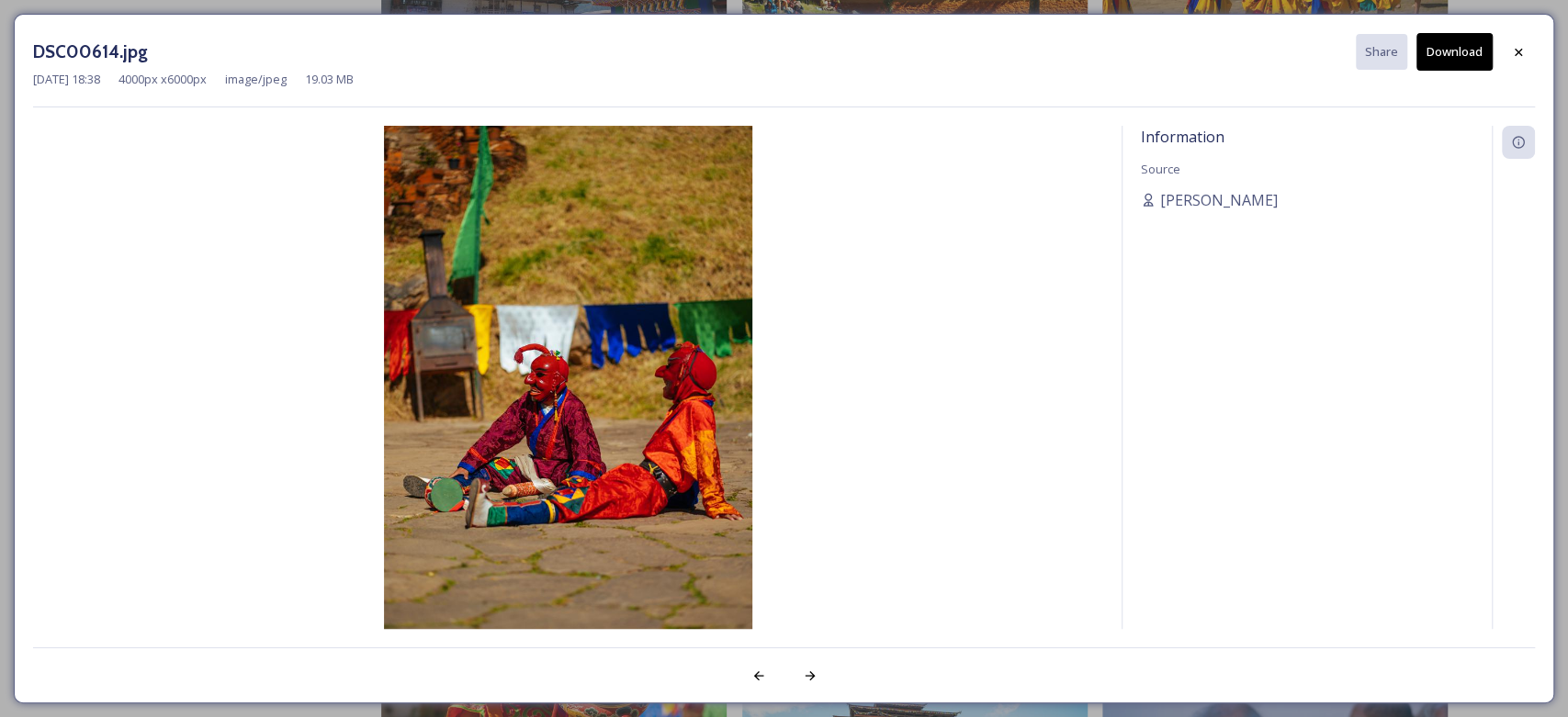 click on "Download" at bounding box center [1454, 51] 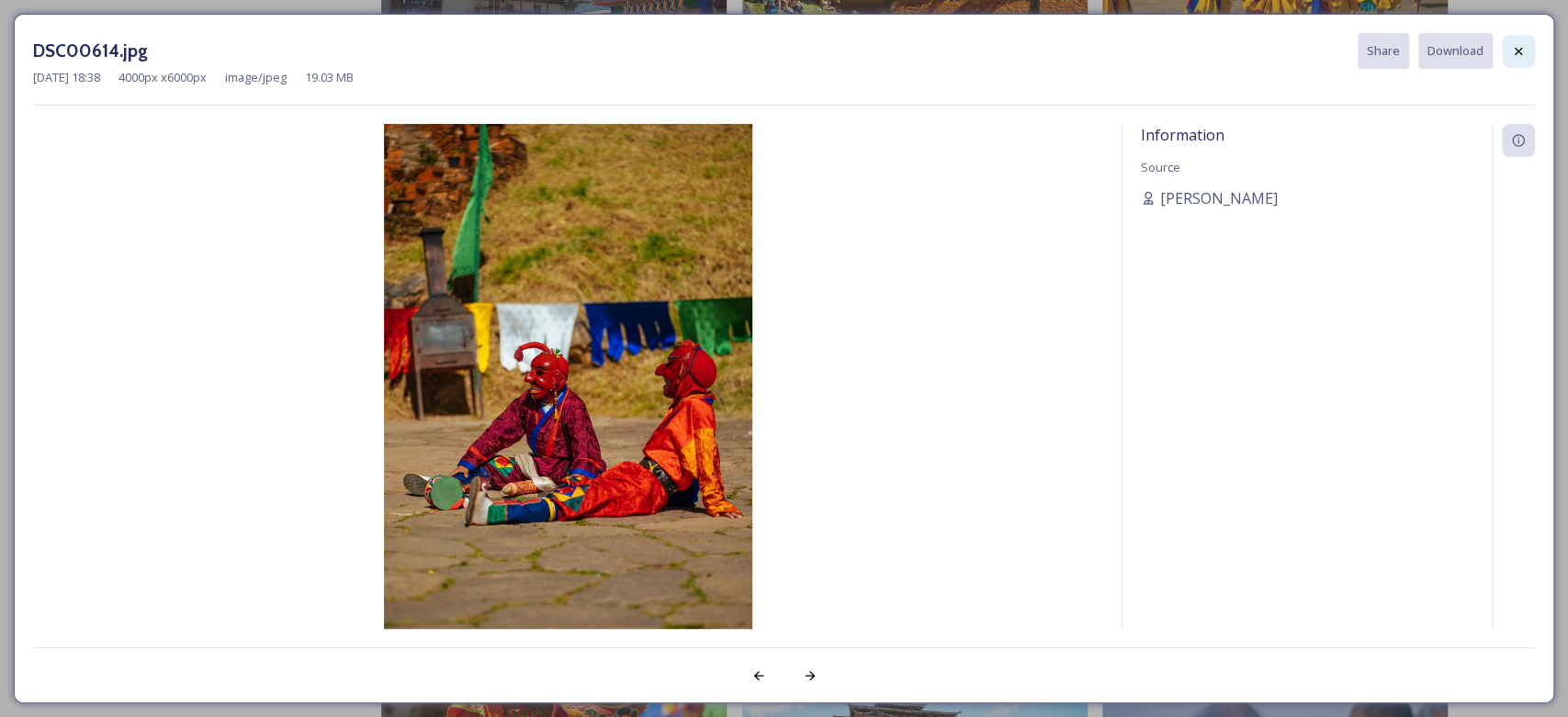 click 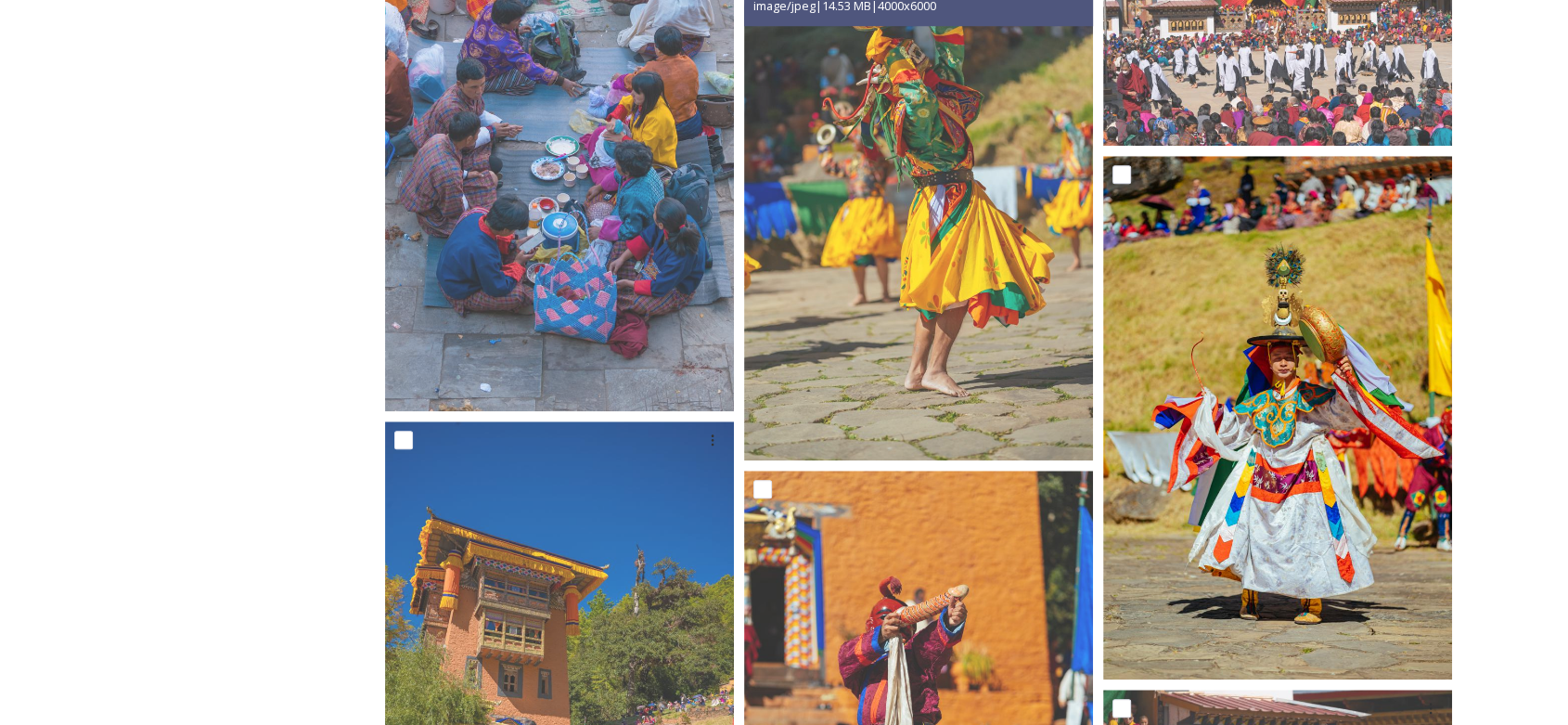 scroll, scrollTop: 1753, scrollLeft: 0, axis: vertical 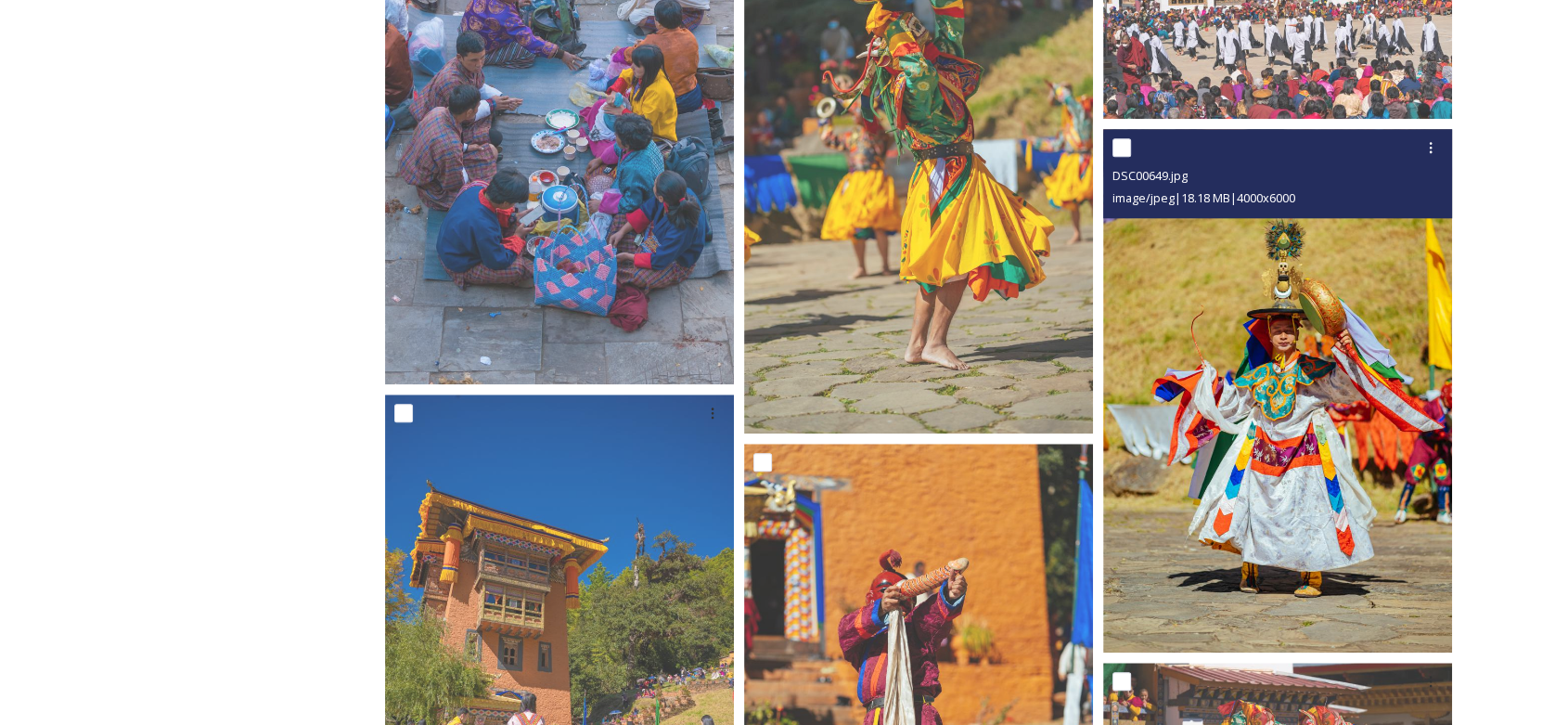 click at bounding box center (1278, 391) 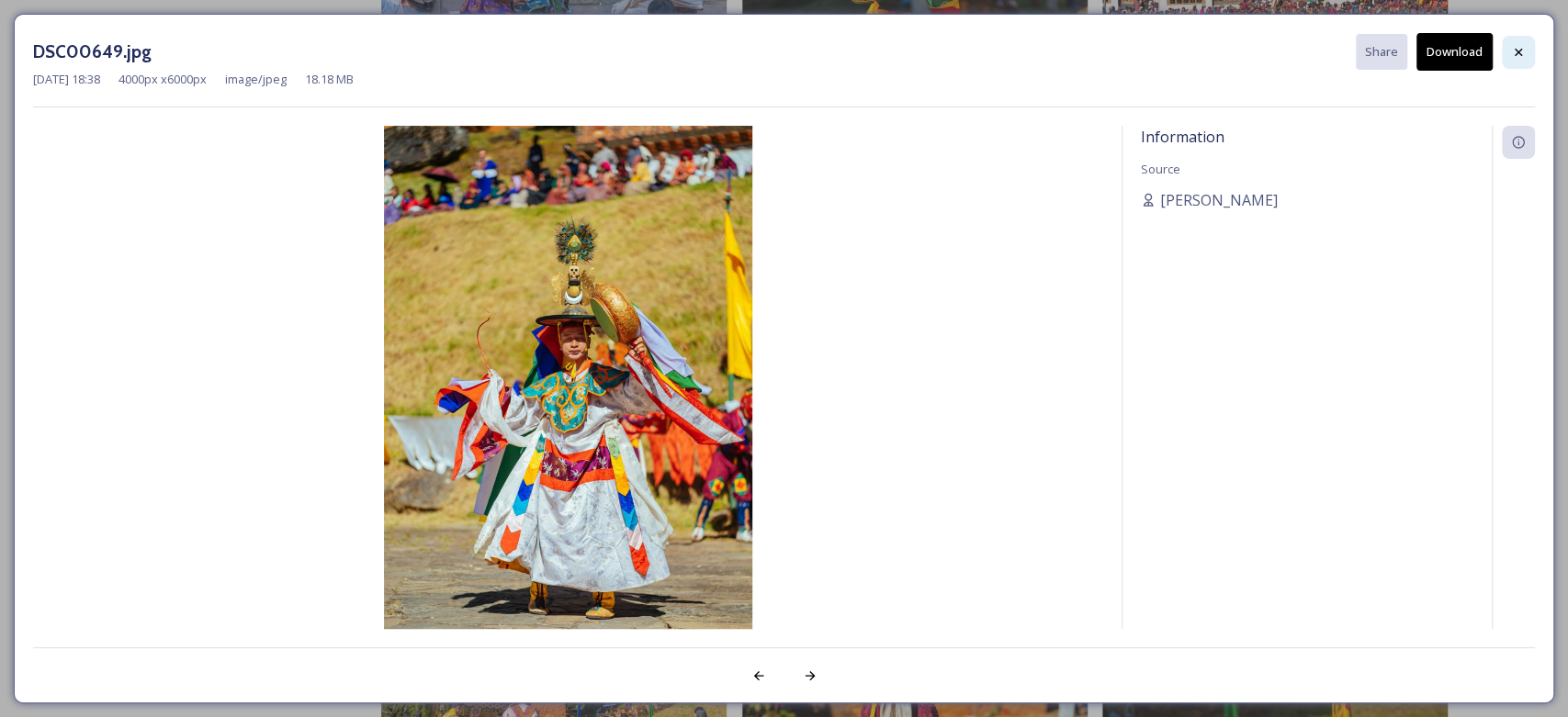 click 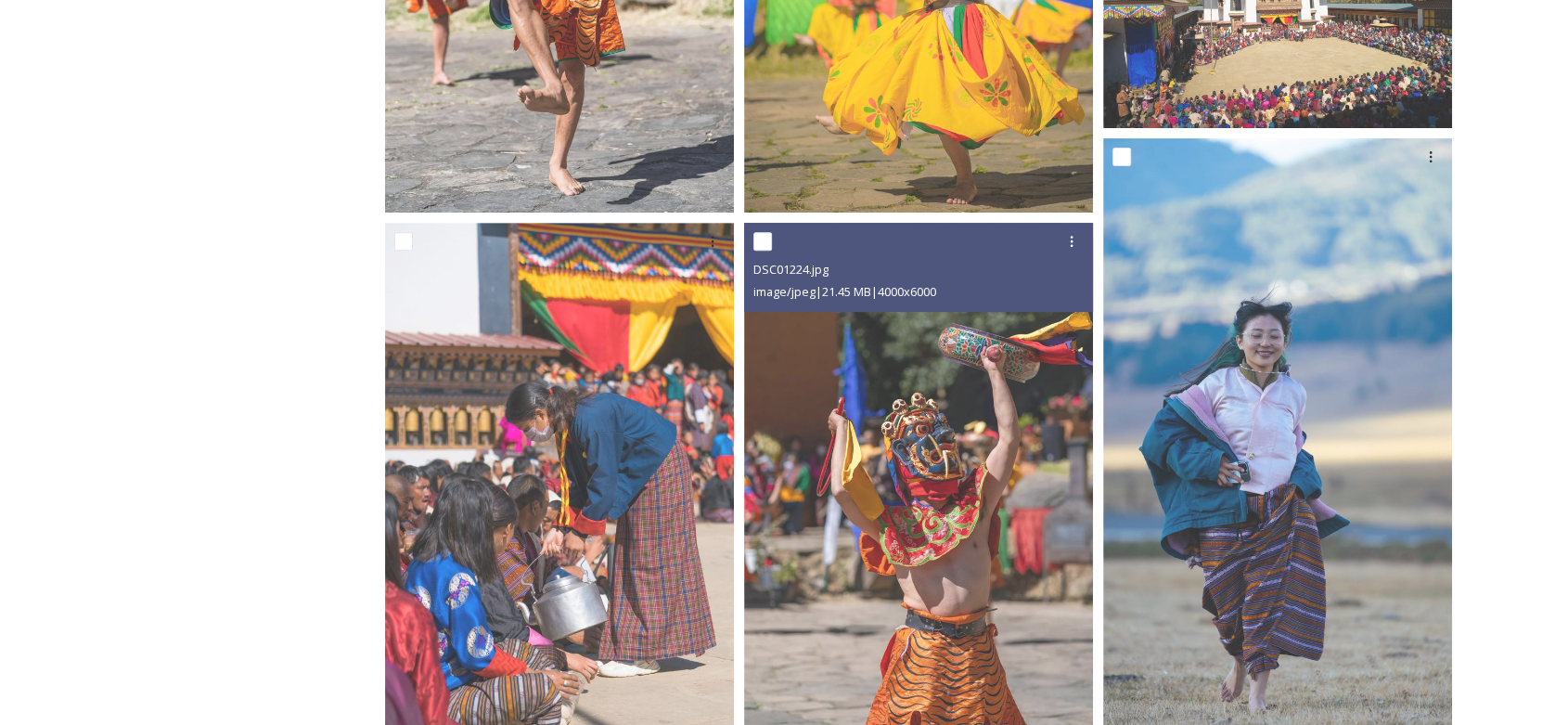 scroll, scrollTop: 0, scrollLeft: 0, axis: both 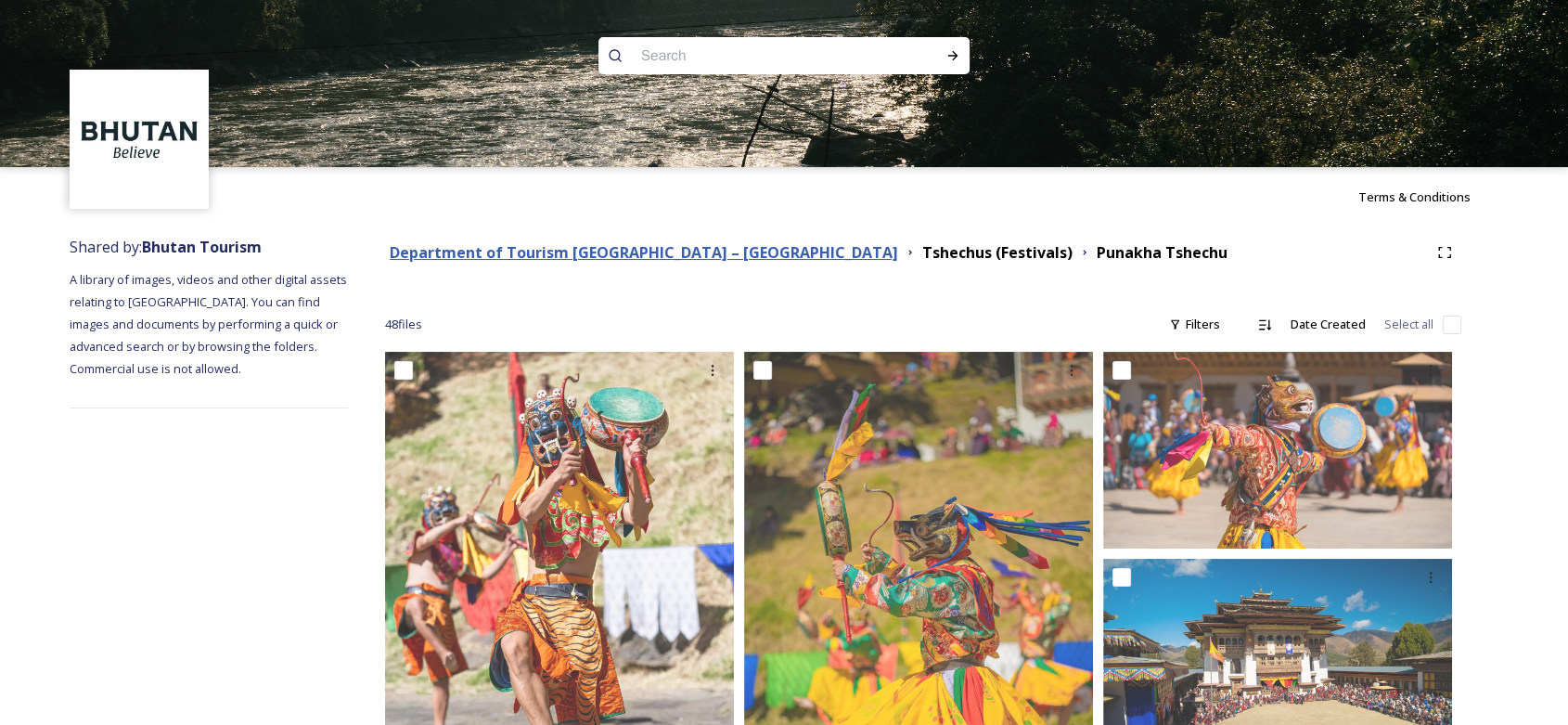 click on "Department of Tourism [GEOGRAPHIC_DATA] – [GEOGRAPHIC_DATA]" at bounding box center [644, 252] 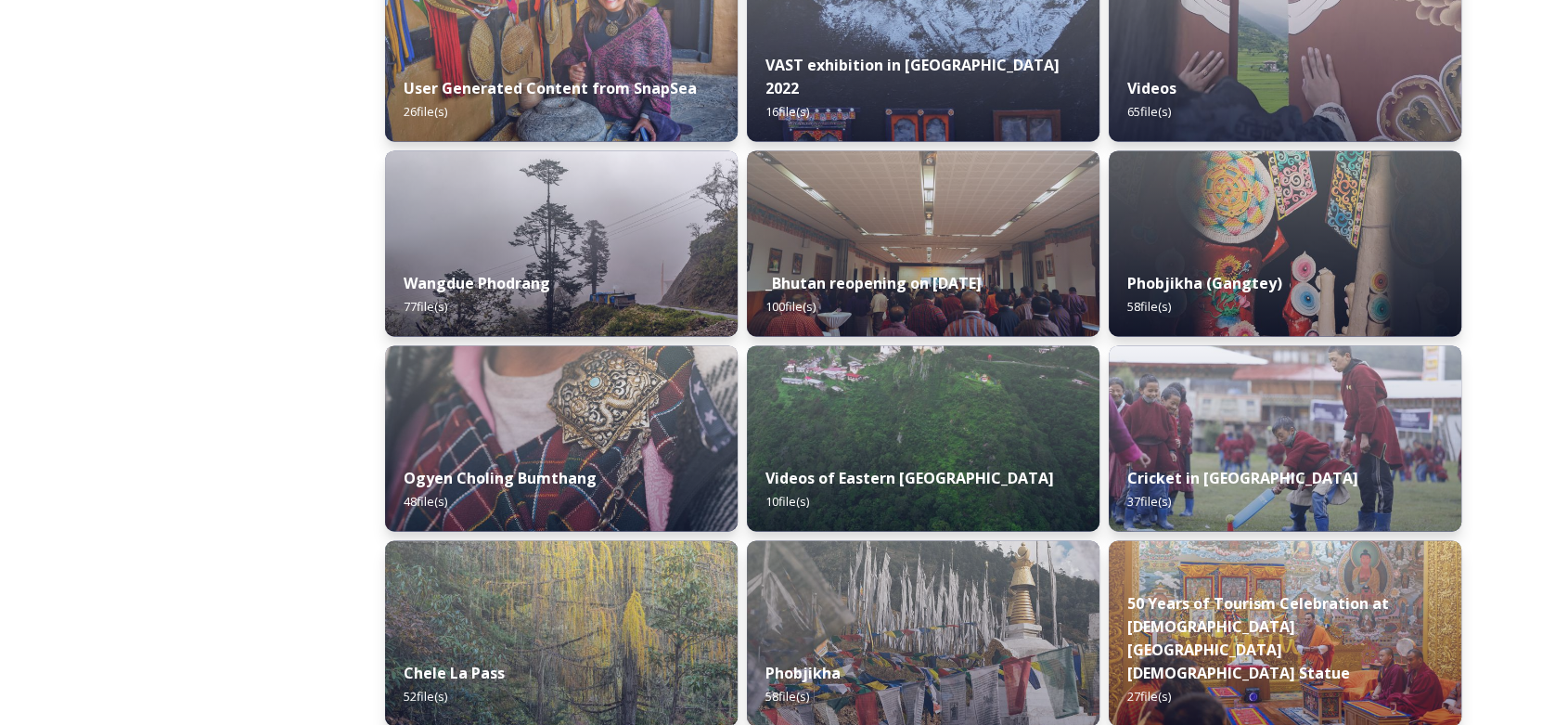 scroll, scrollTop: 3089, scrollLeft: 0, axis: vertical 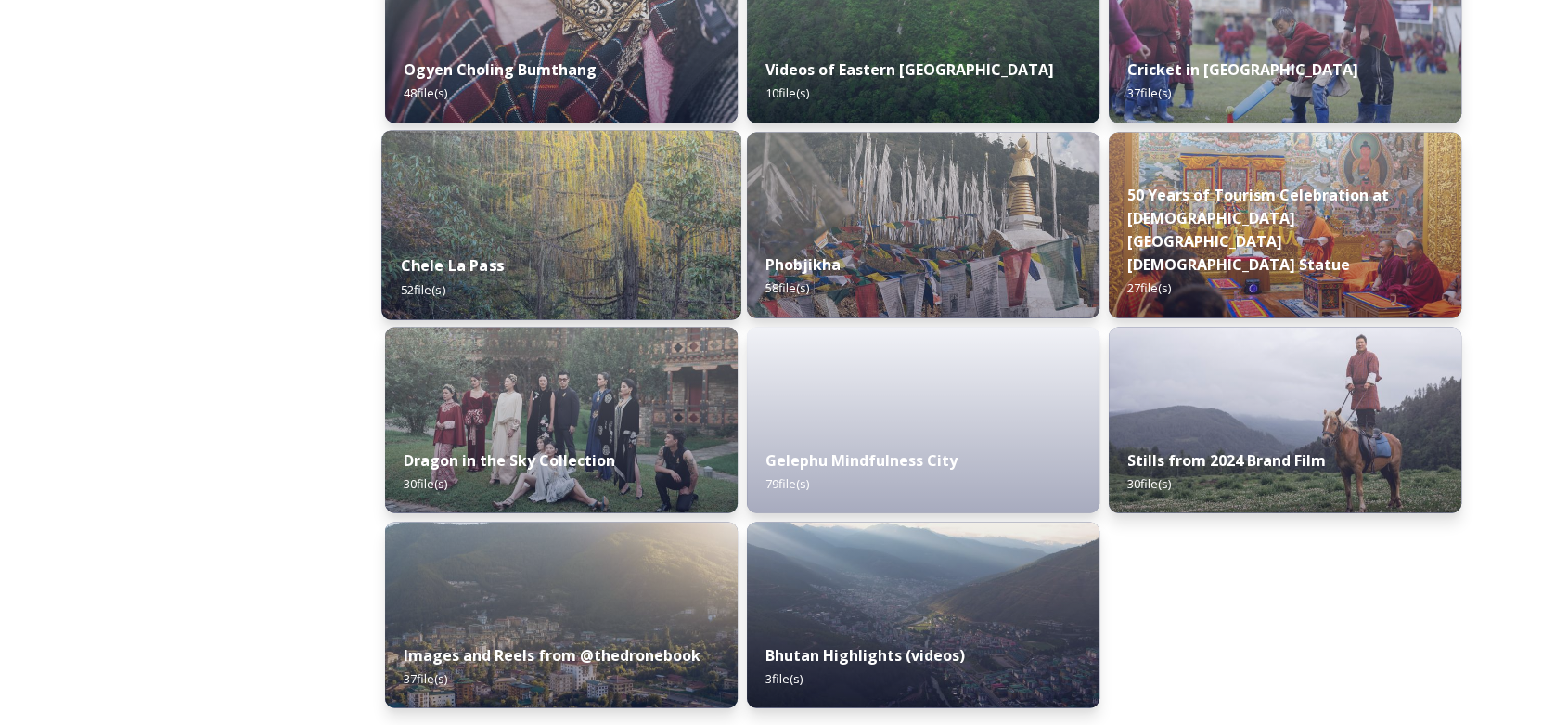 click at bounding box center (561, 225) 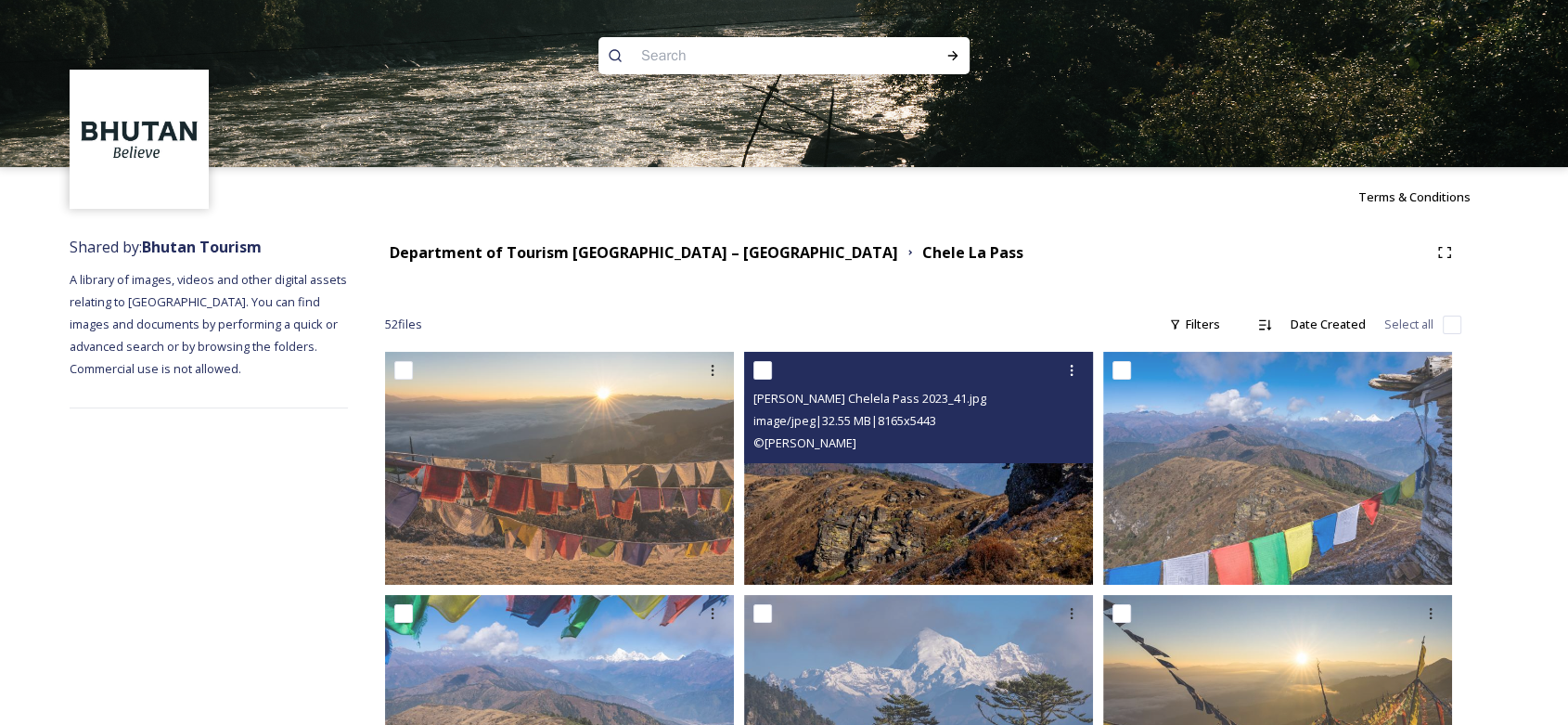 scroll, scrollTop: 412, scrollLeft: 0, axis: vertical 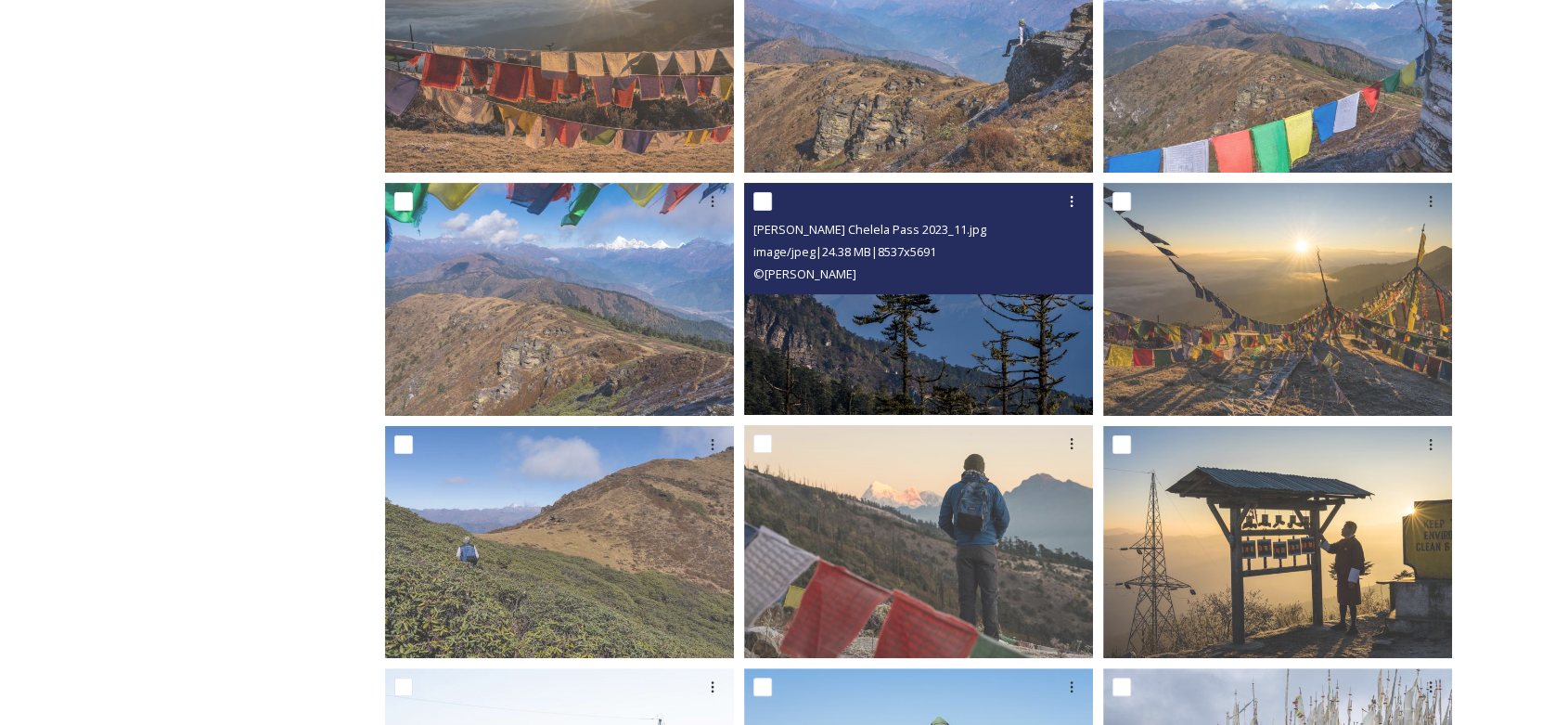 click at bounding box center (919, 299) 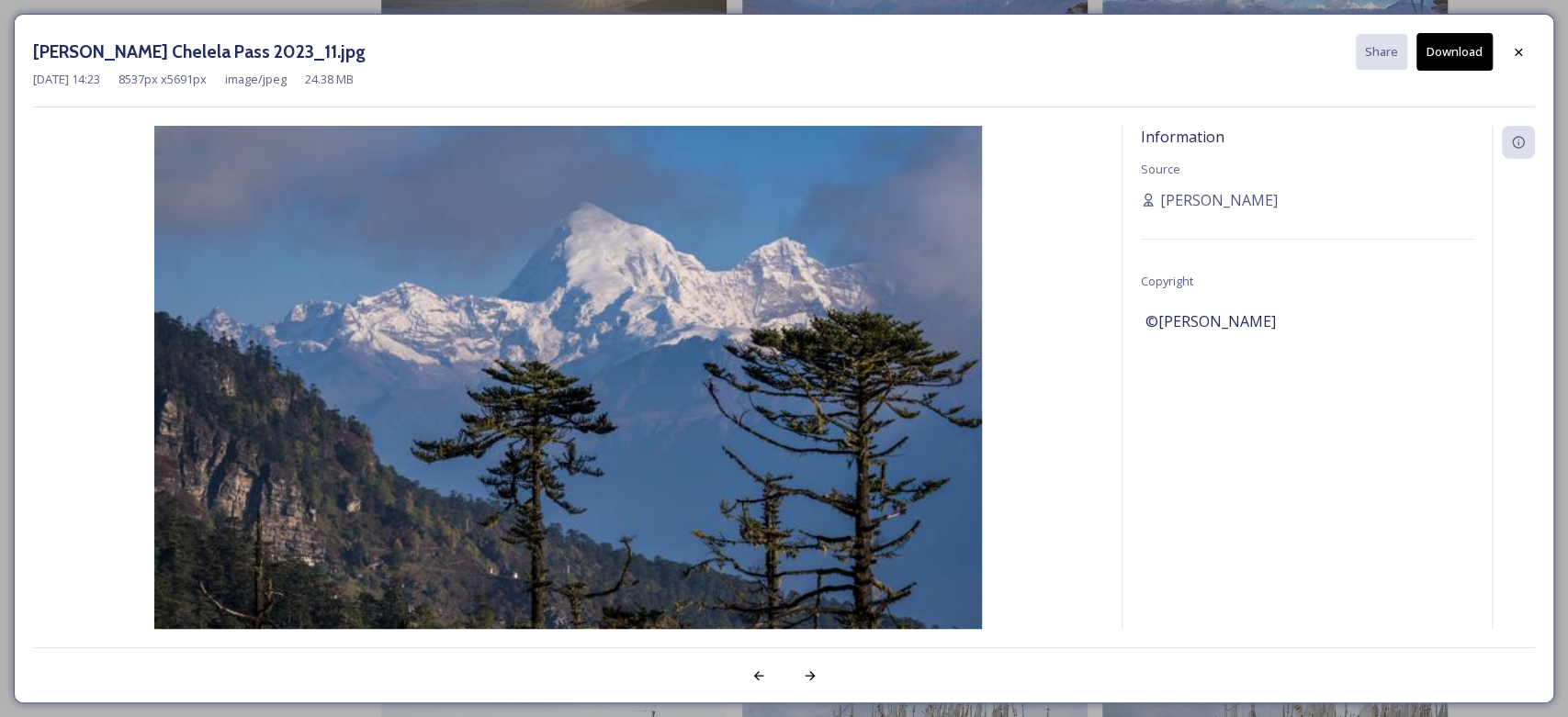 click on "Download" at bounding box center (1454, 51) 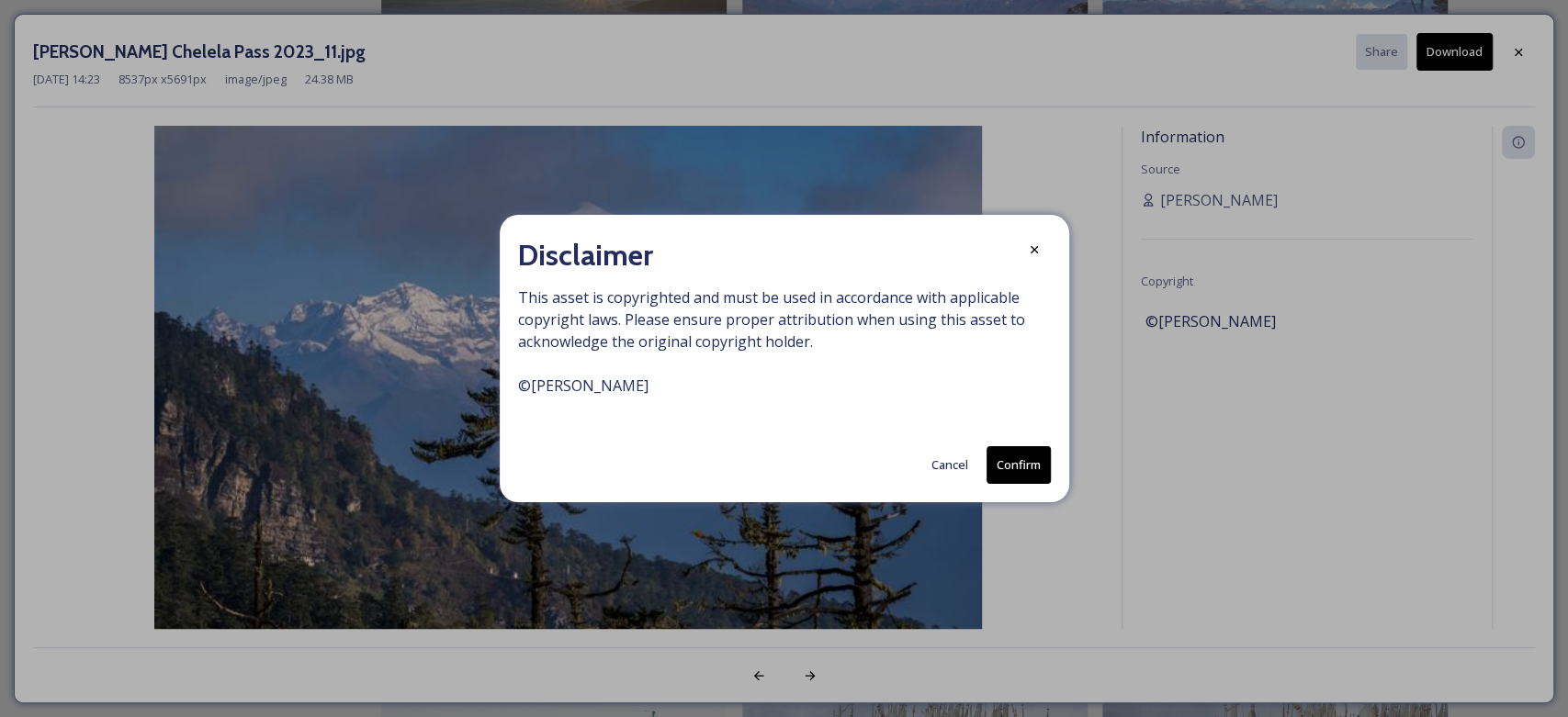 click on "Confirm" at bounding box center (1019, 465) 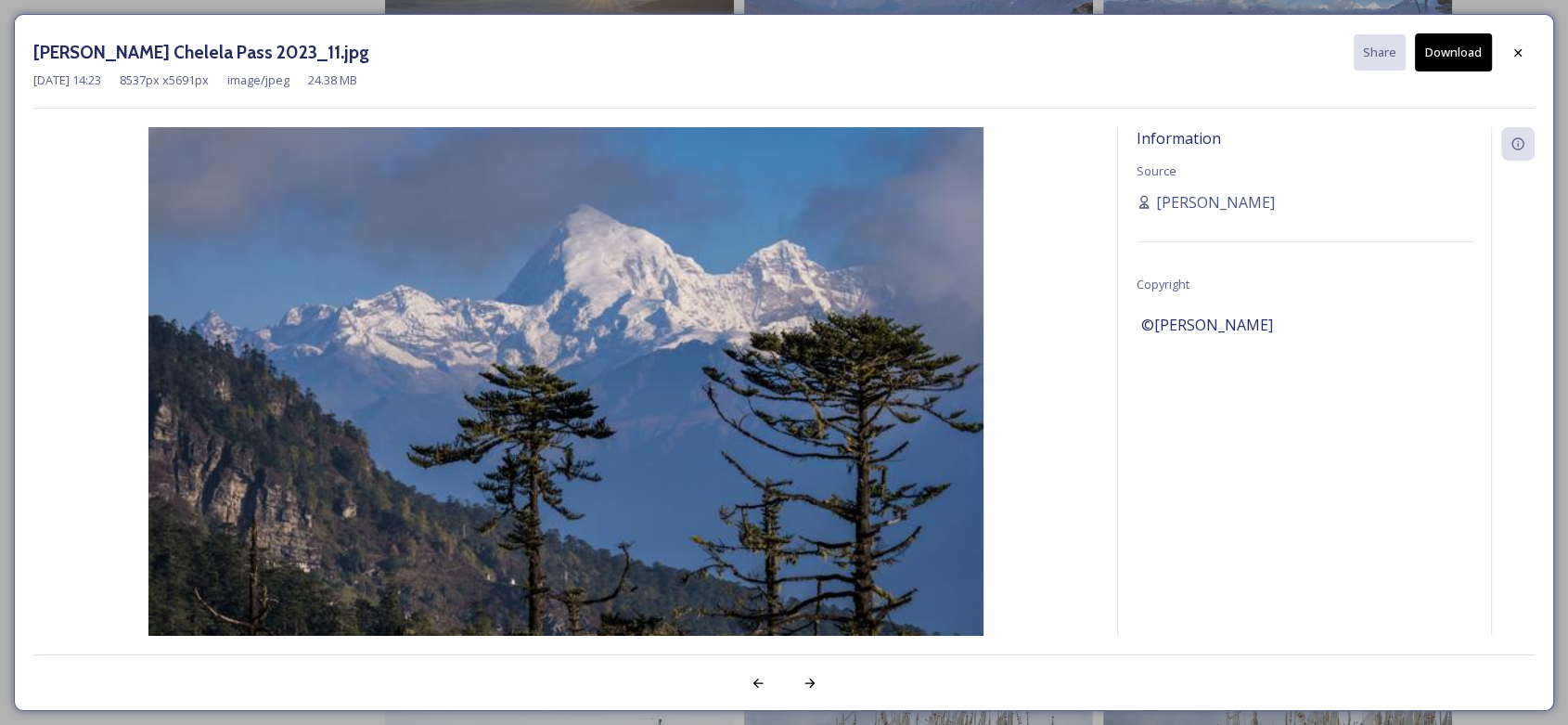 click on "Download" at bounding box center [1453, 52] 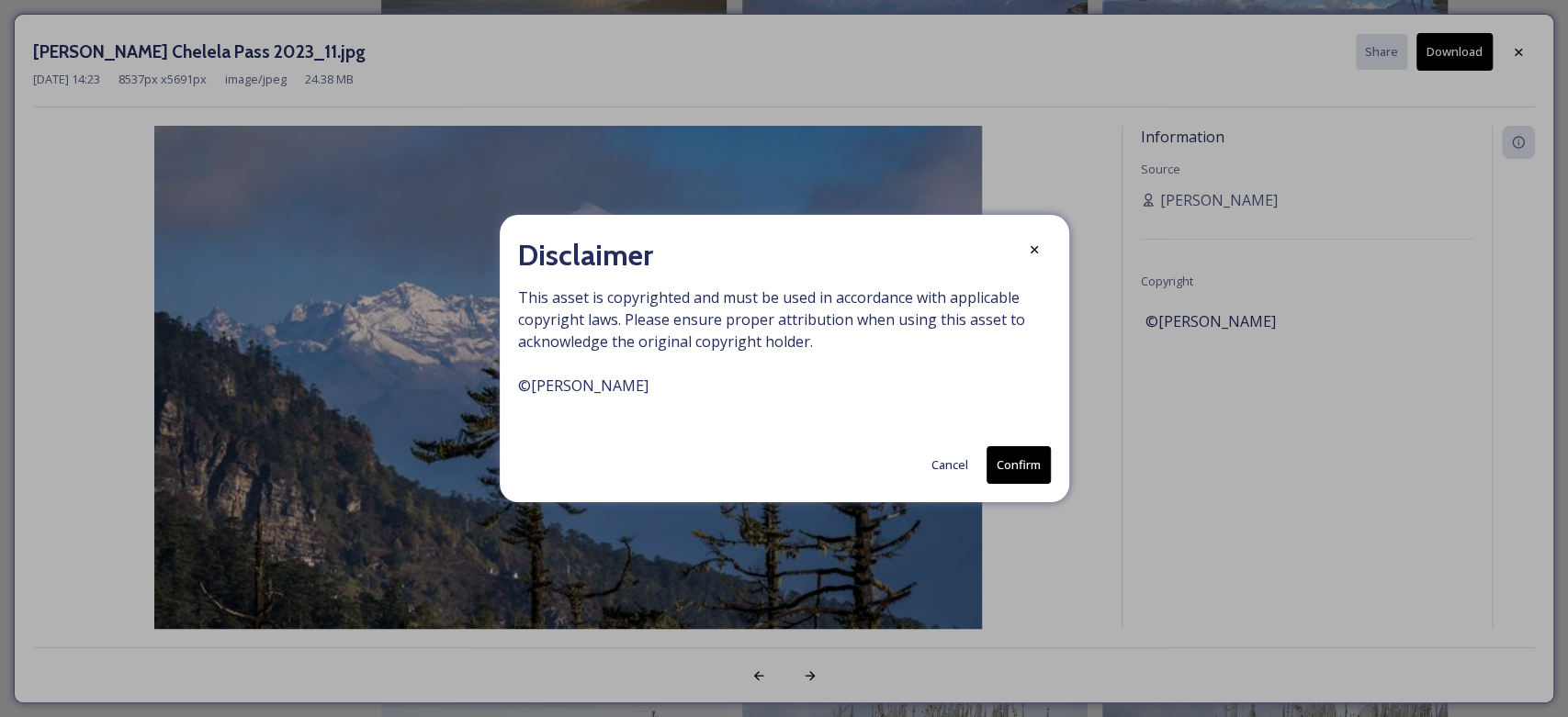 click on "Confirm" at bounding box center [1019, 465] 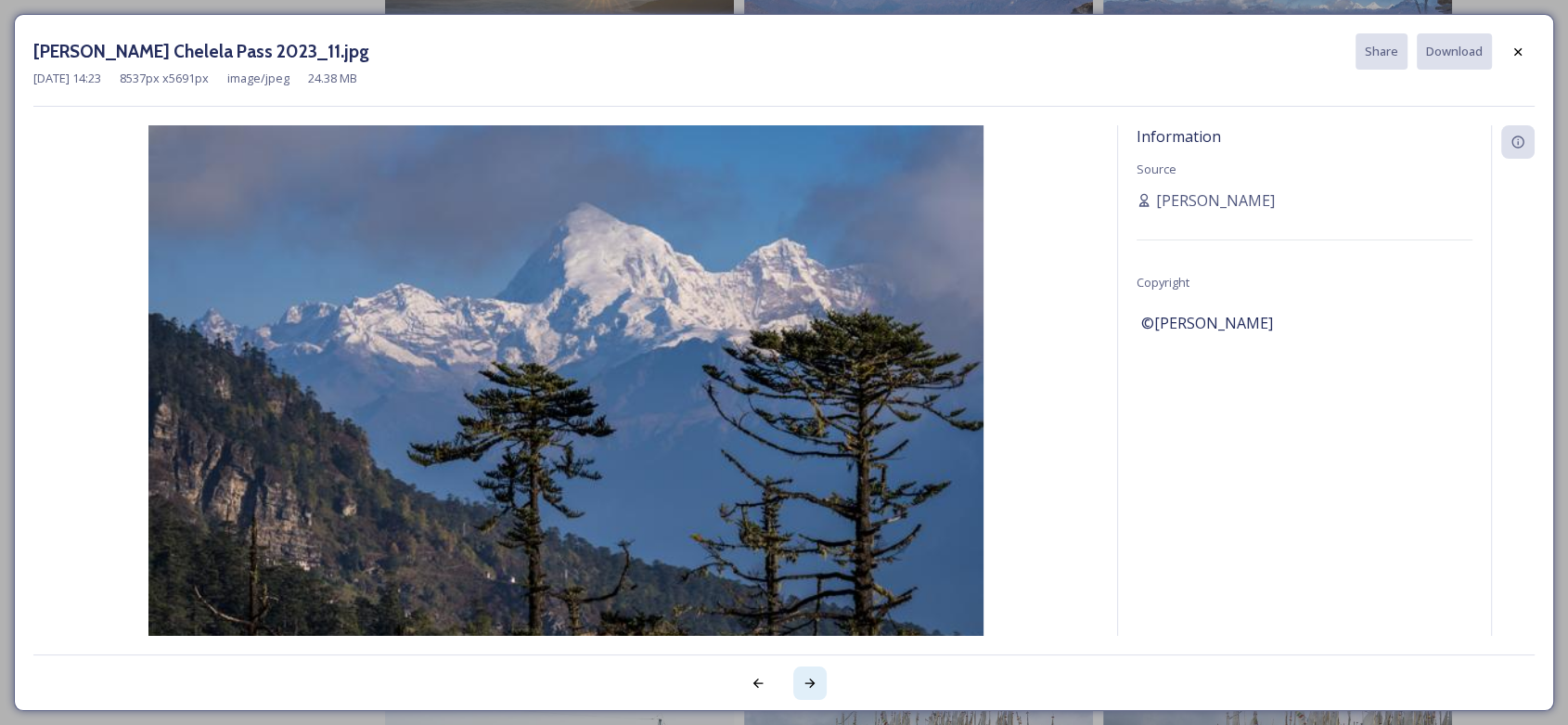 click 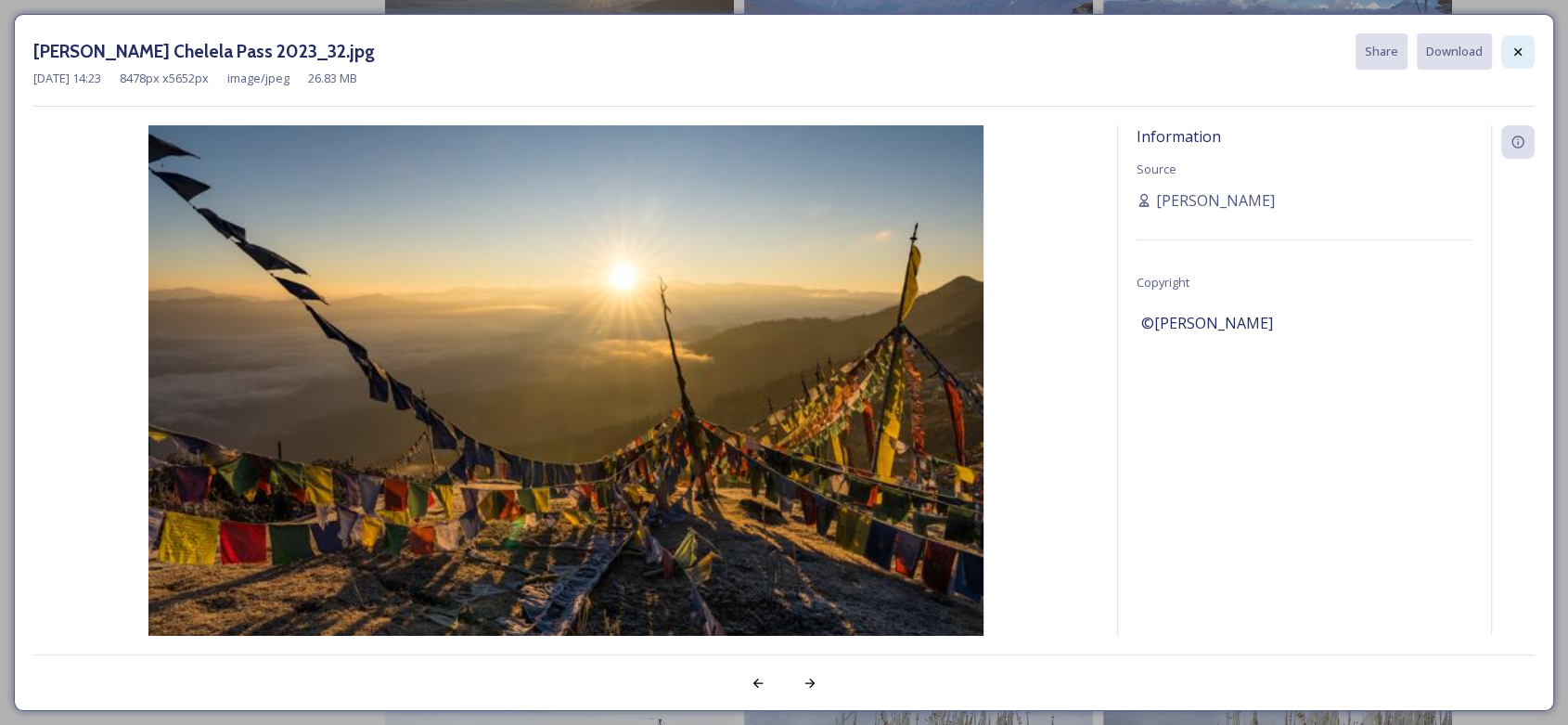 click 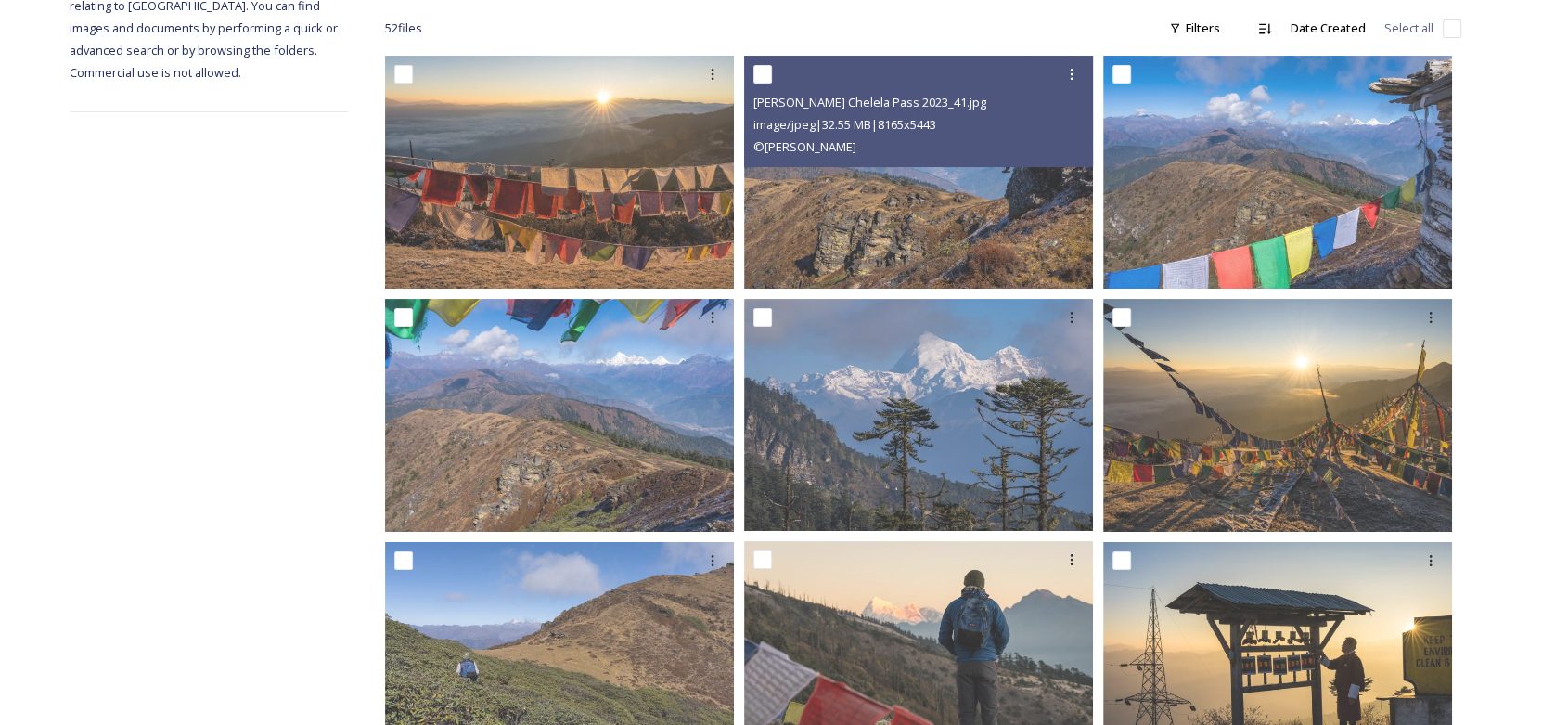 scroll, scrollTop: 309, scrollLeft: 0, axis: vertical 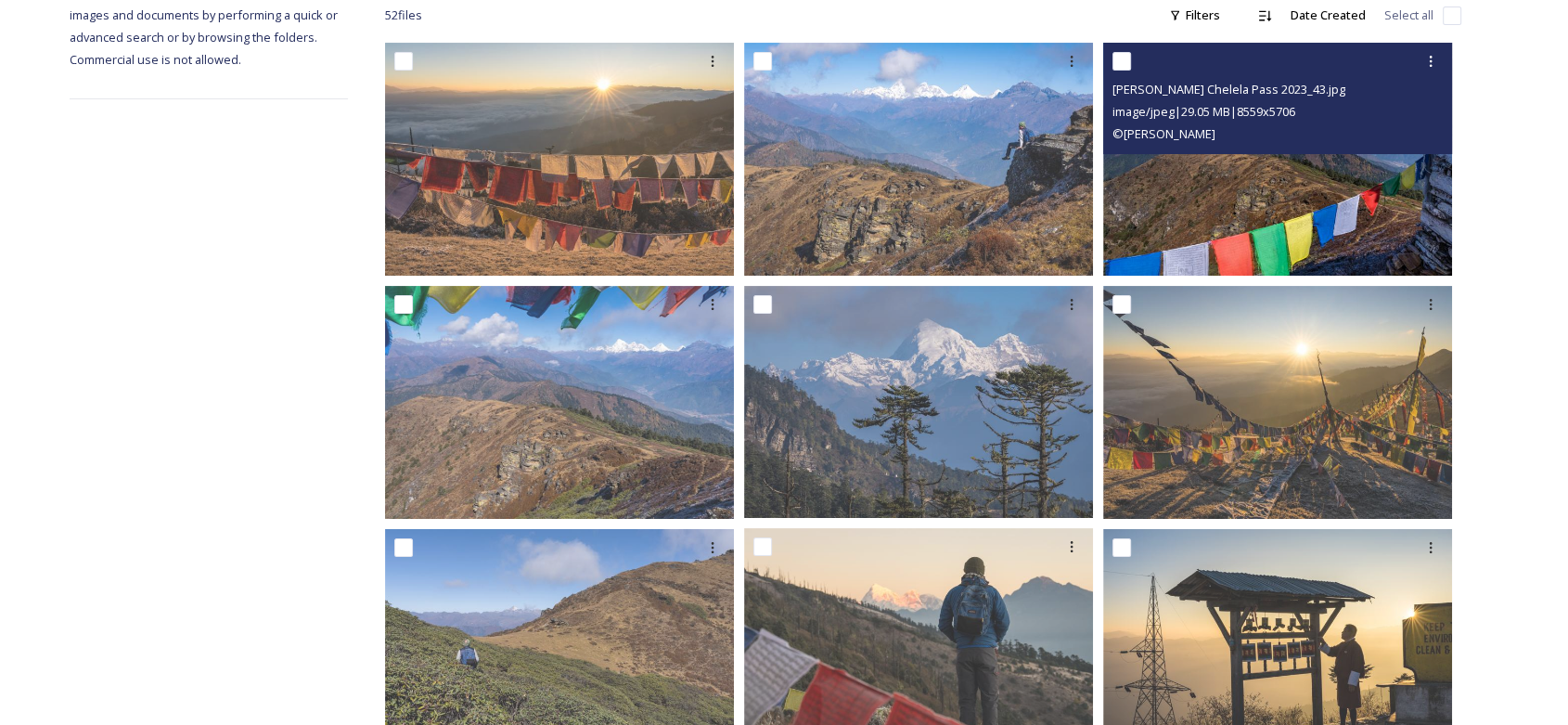 click at bounding box center [1278, 159] 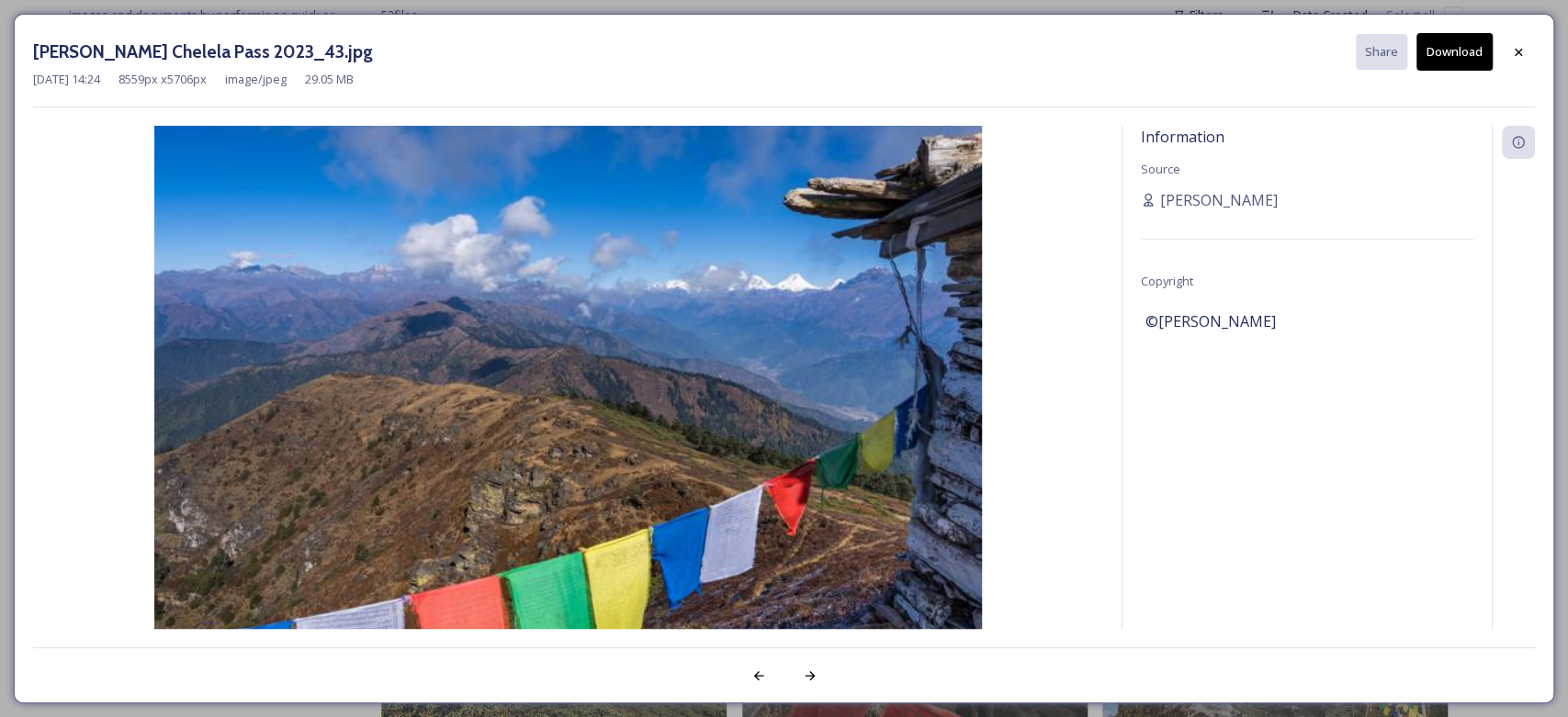 click on "Download" at bounding box center (1454, 51) 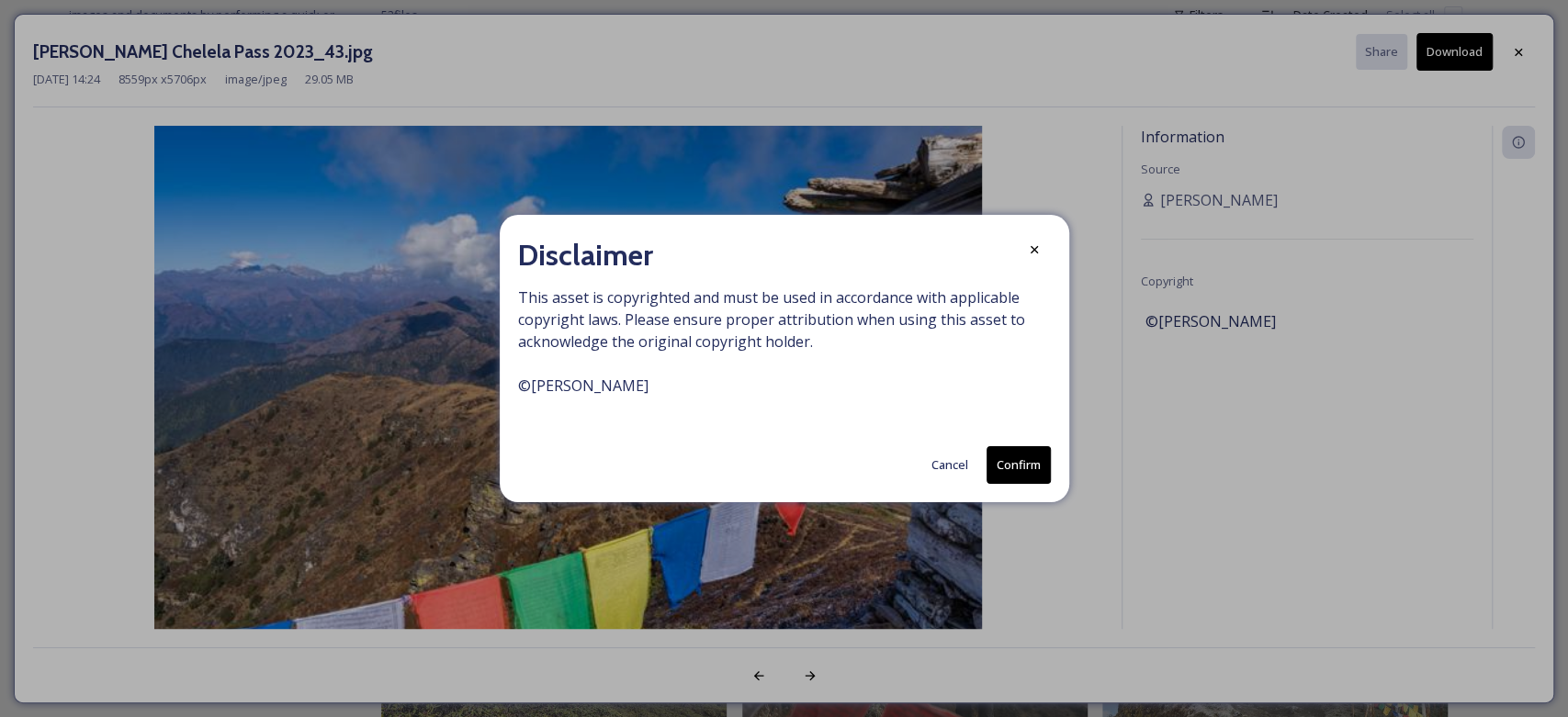 click on "Confirm" at bounding box center (1019, 465) 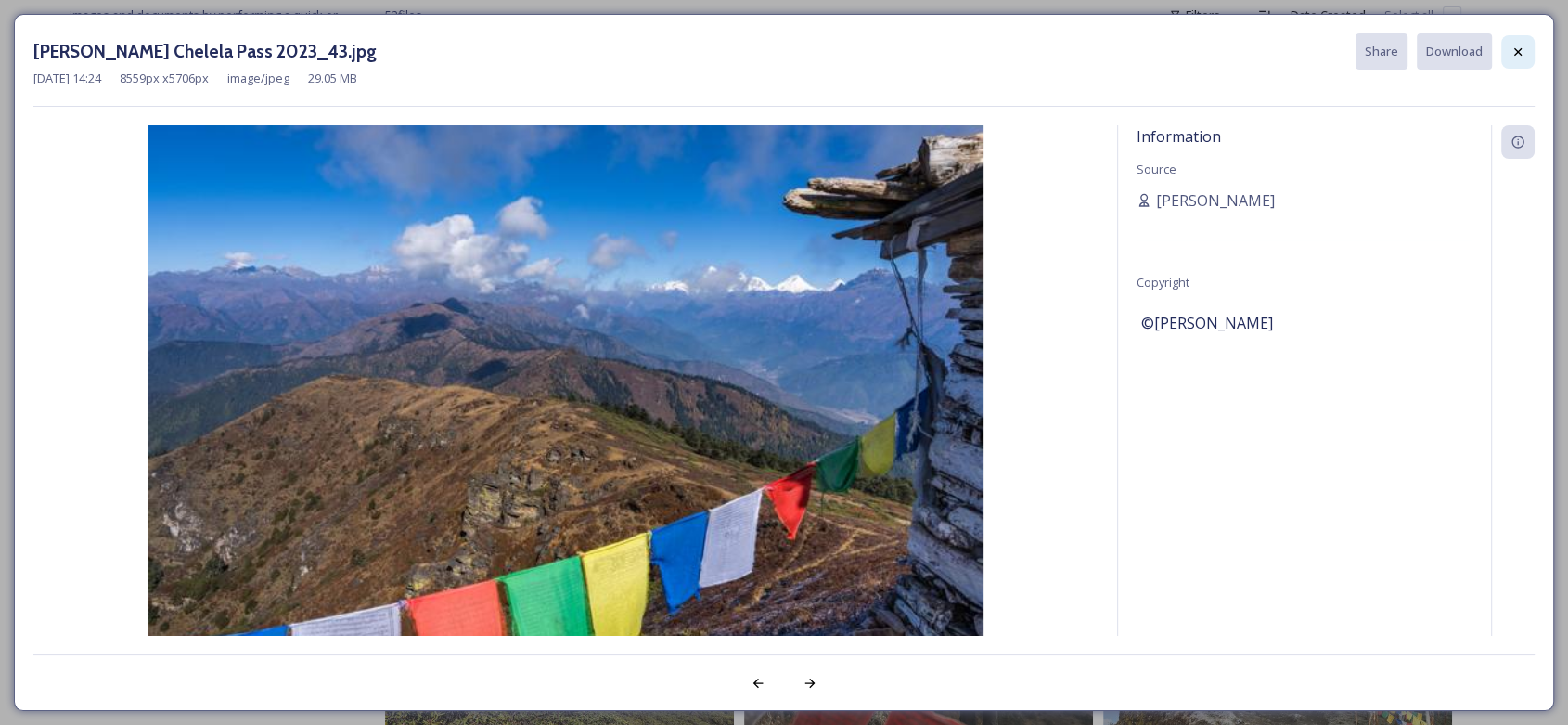click 